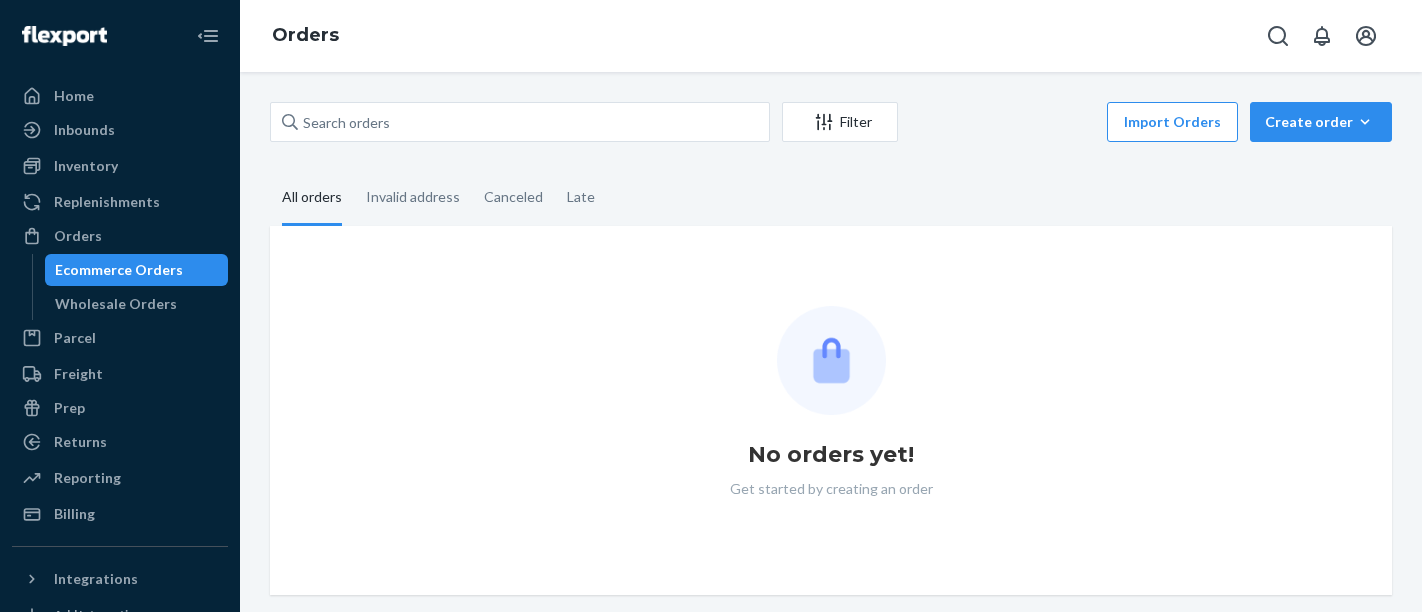 scroll, scrollTop: 0, scrollLeft: 0, axis: both 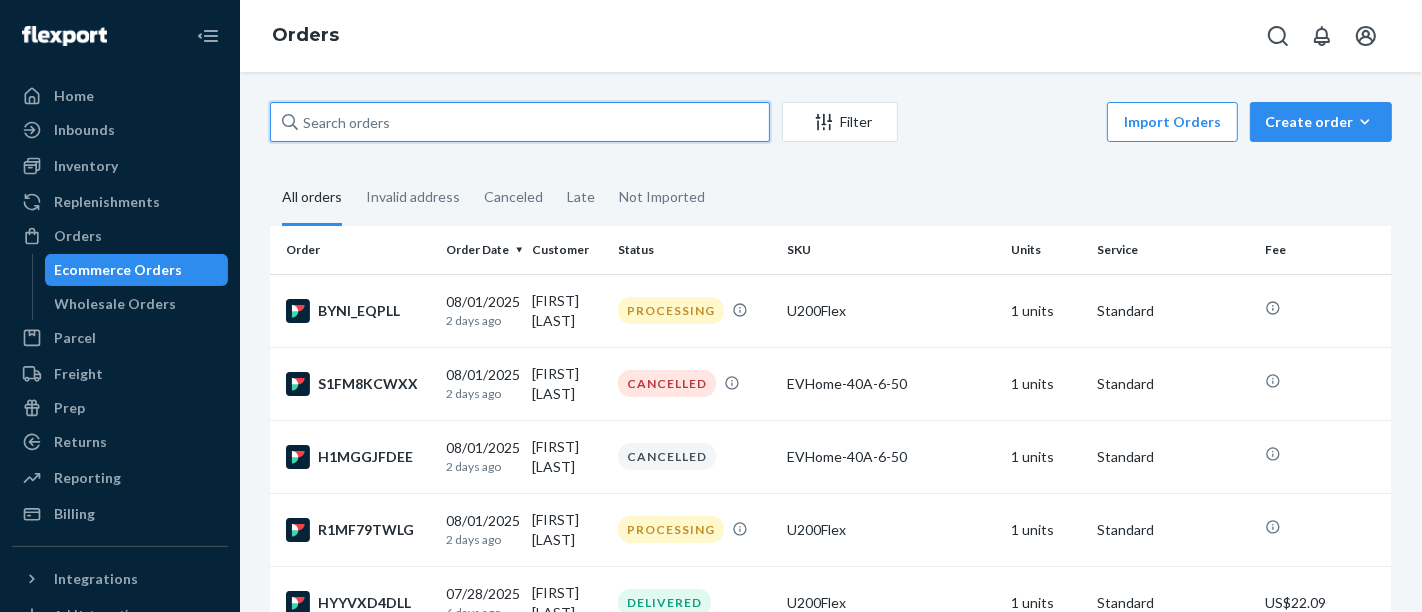 click at bounding box center [520, 122] 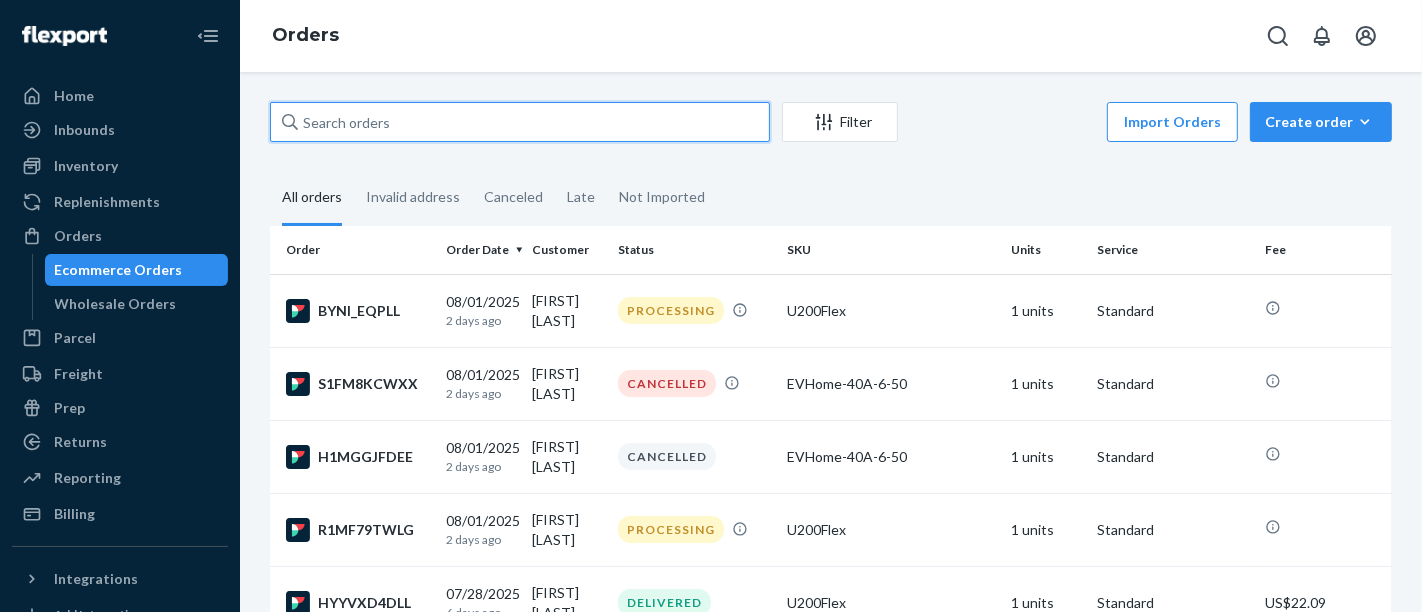 paste on "#BYNI_EQPLL" 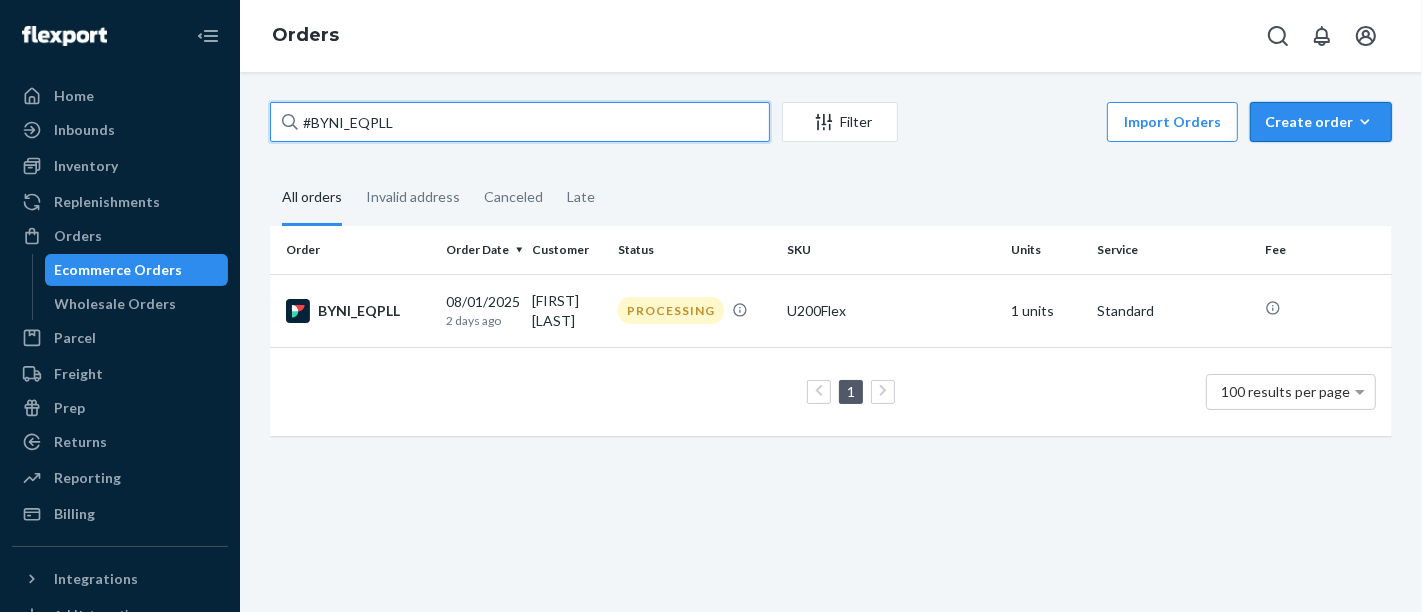 type on "#BYNI_EQPLL" 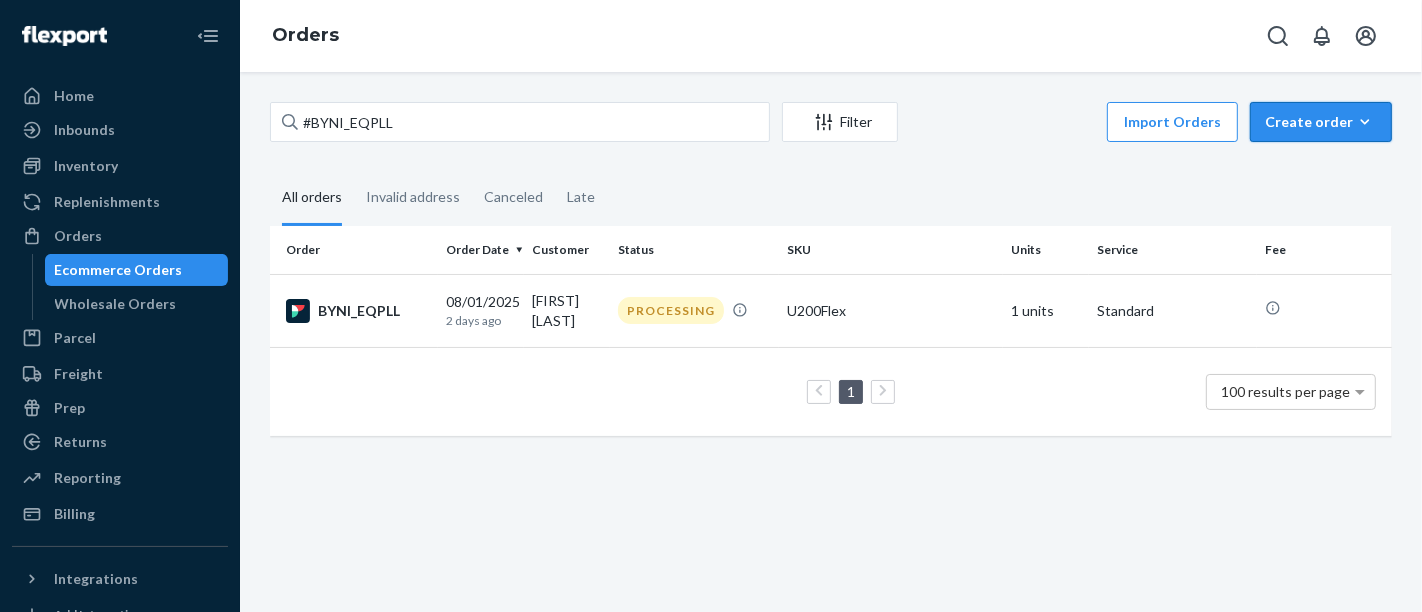 click on "Create order" at bounding box center (1321, 122) 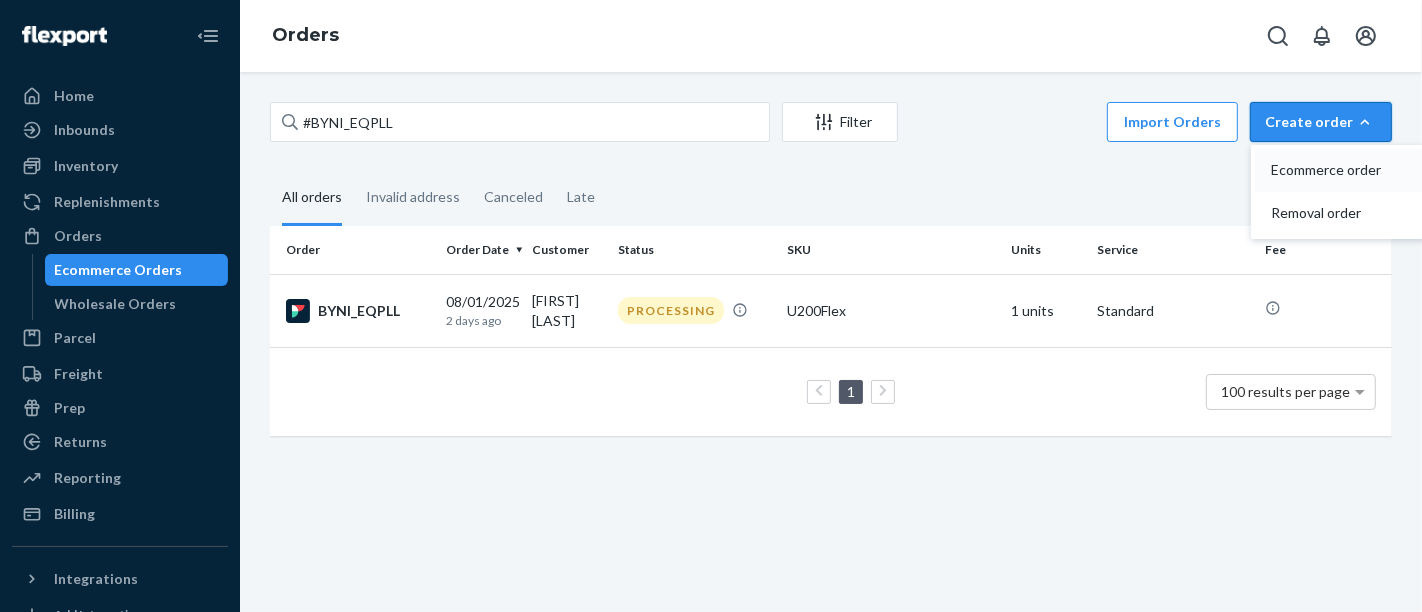 click on "Ecommerce order" at bounding box center (1333, 170) 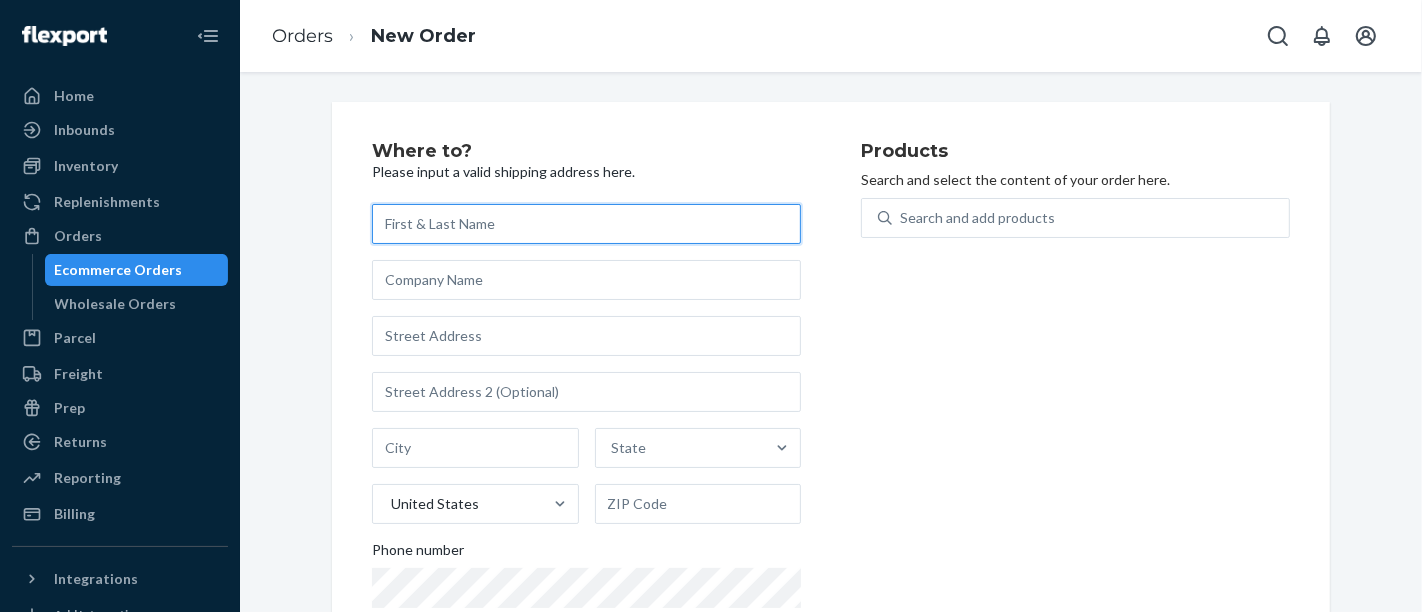 click at bounding box center [586, 224] 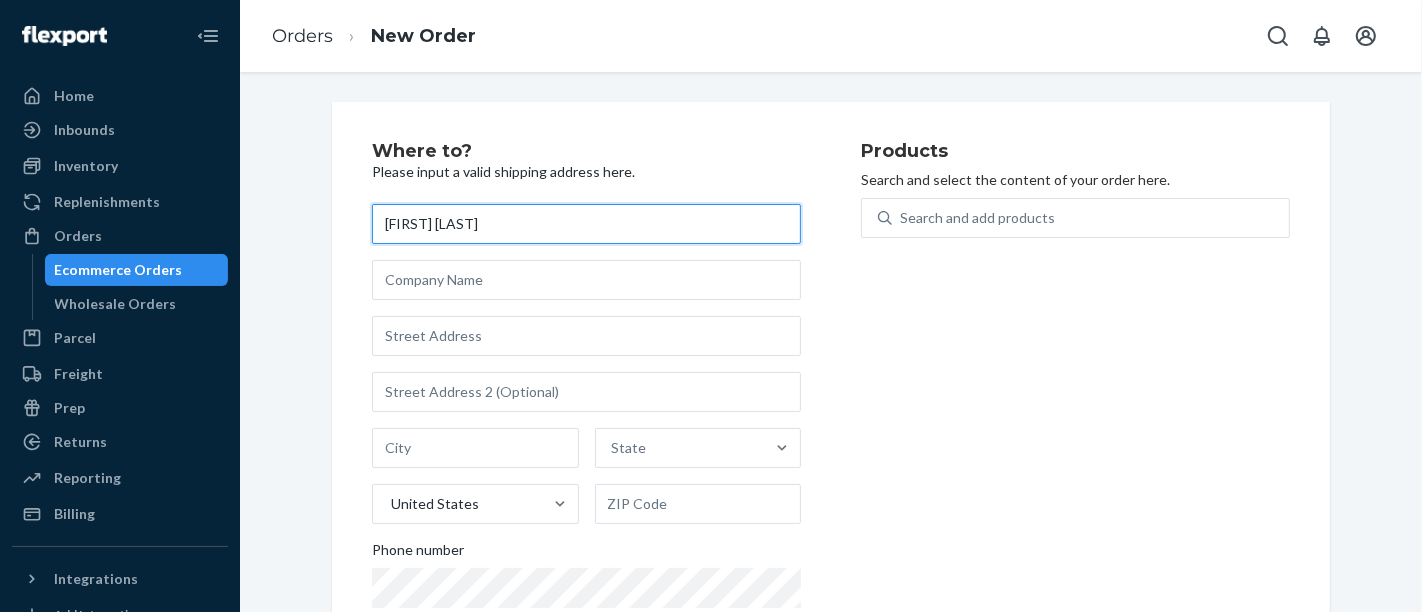 type on "[FIRST] [LAST]" 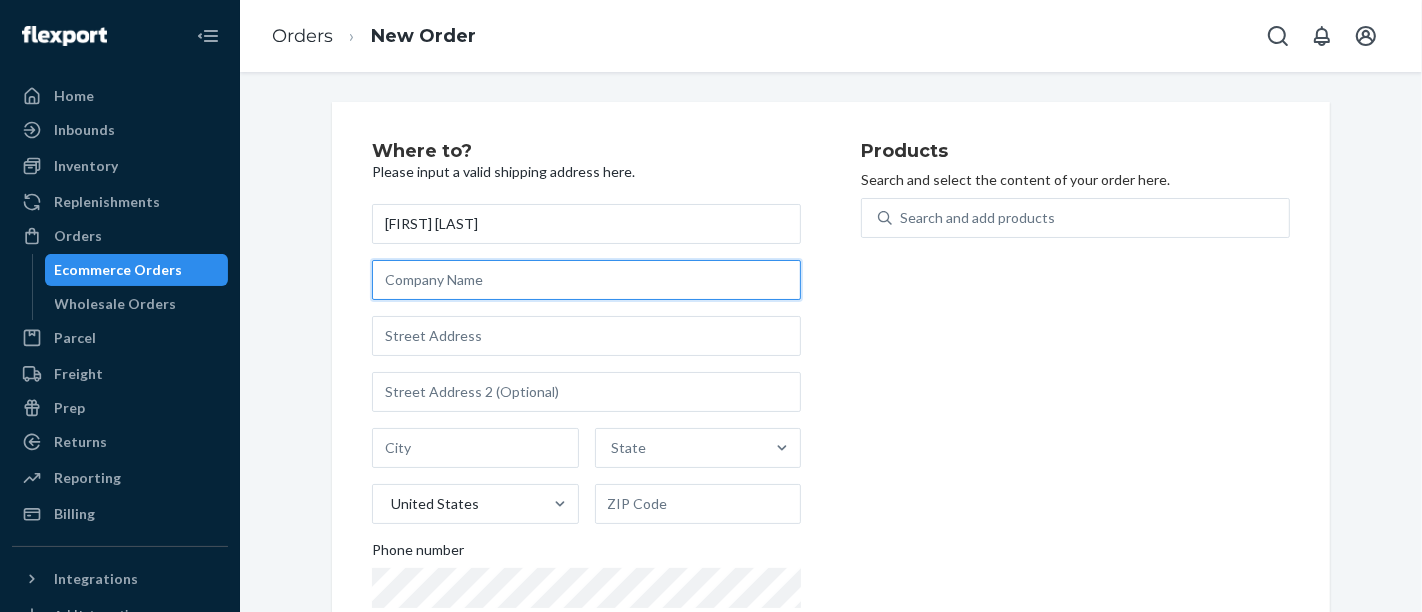 click at bounding box center [586, 280] 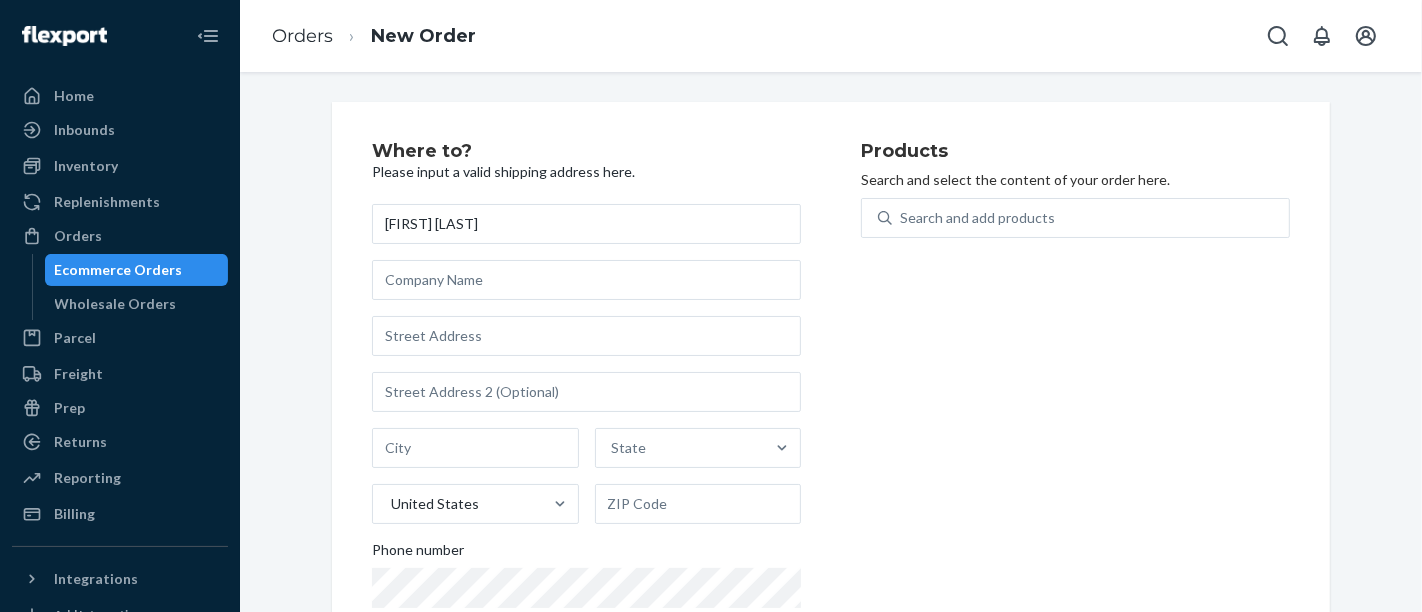 click on "Products Search and select the content of your order here. Search and add products" at bounding box center (1075, 411) 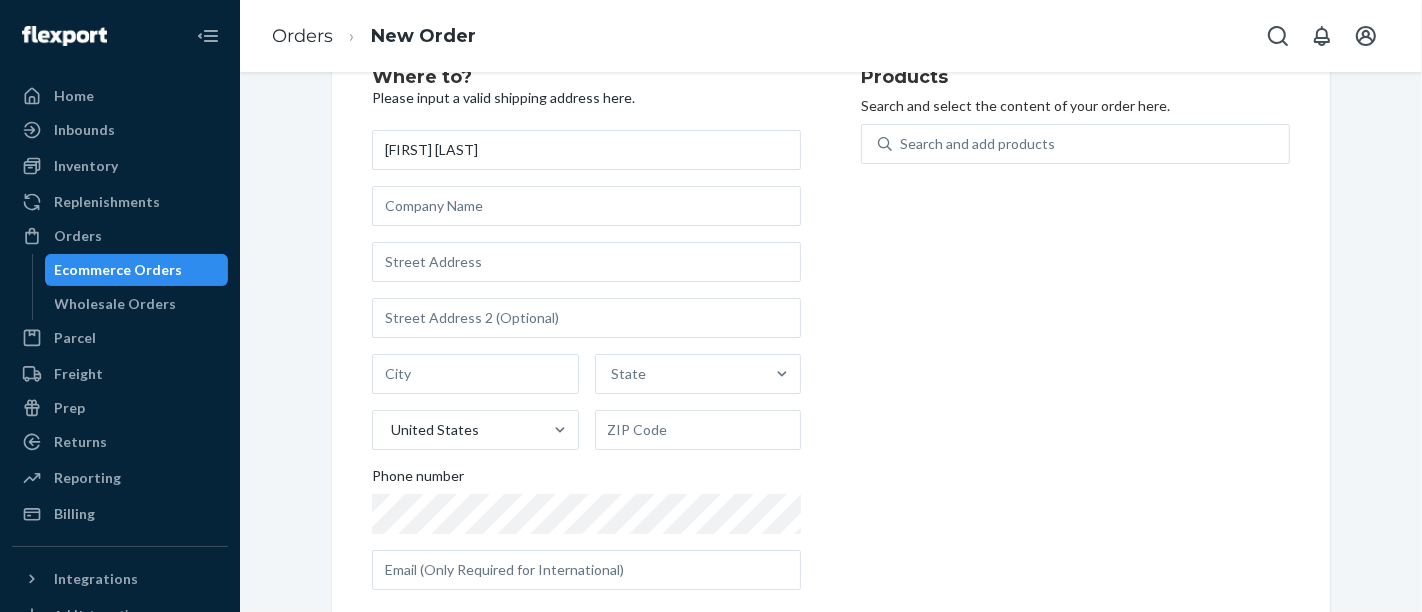 scroll, scrollTop: 106, scrollLeft: 0, axis: vertical 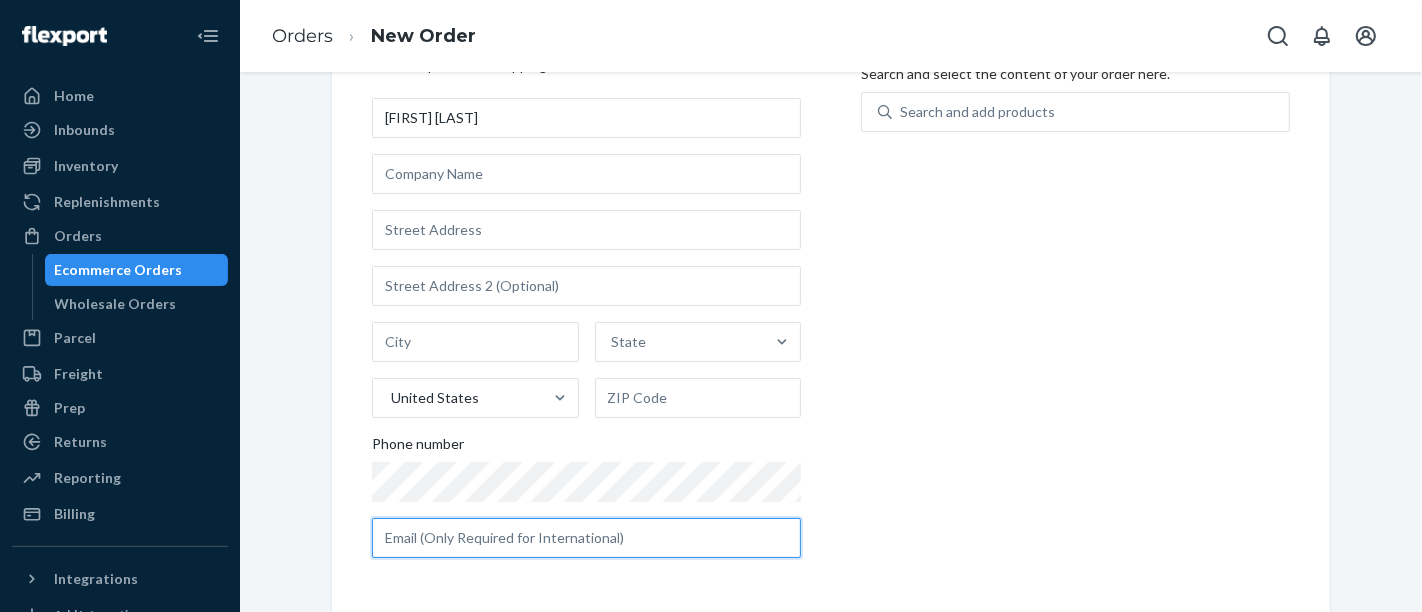 click at bounding box center (586, 538) 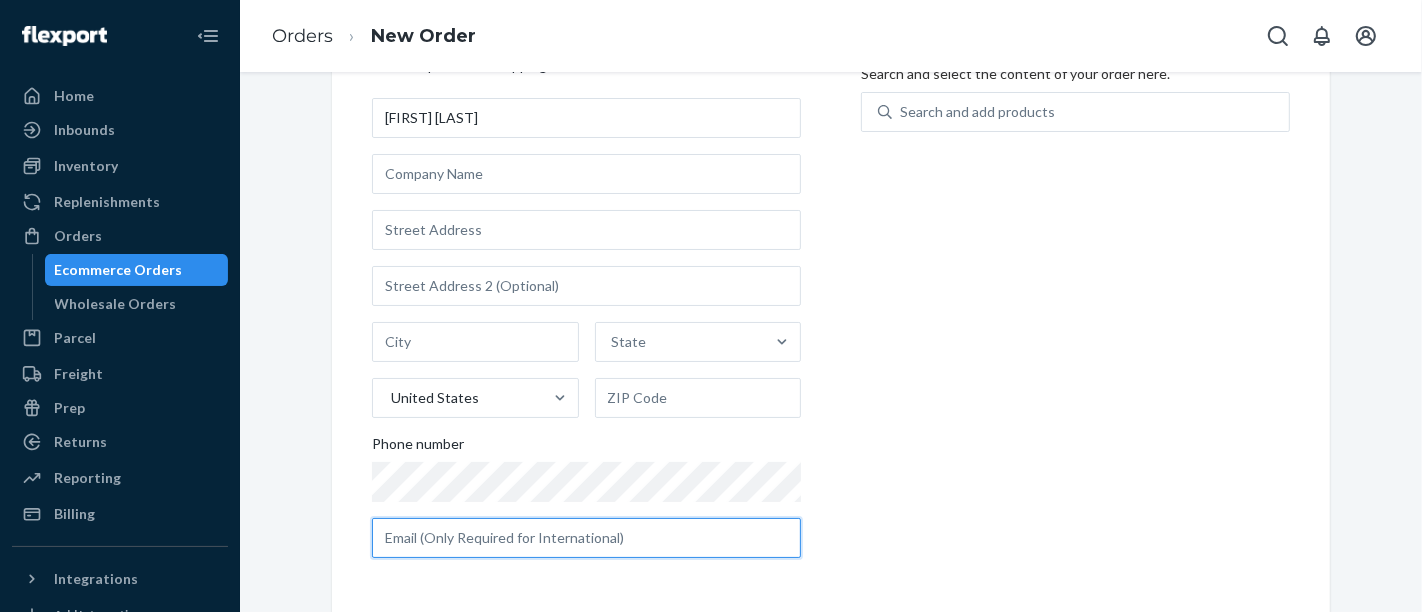 paste on "fdyg4vebud120e8@u.shipping.temuemail.com" 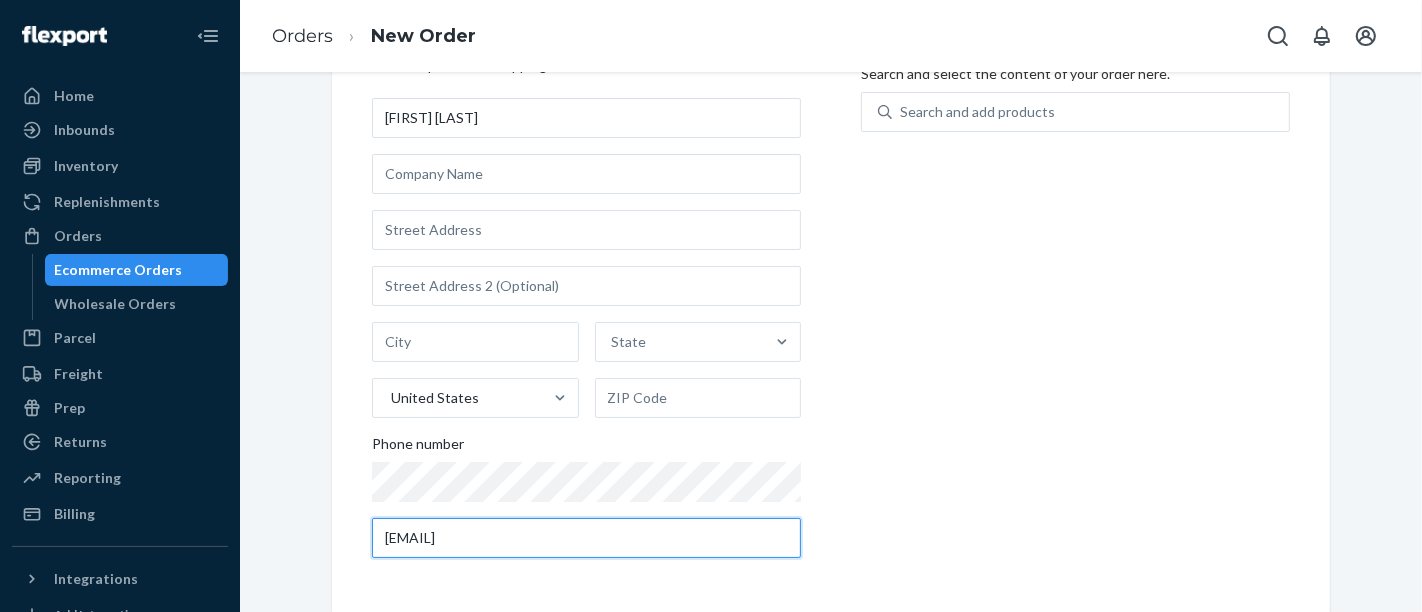 type on "fdyg4vebud120e8@u.shipping.temuemail.com" 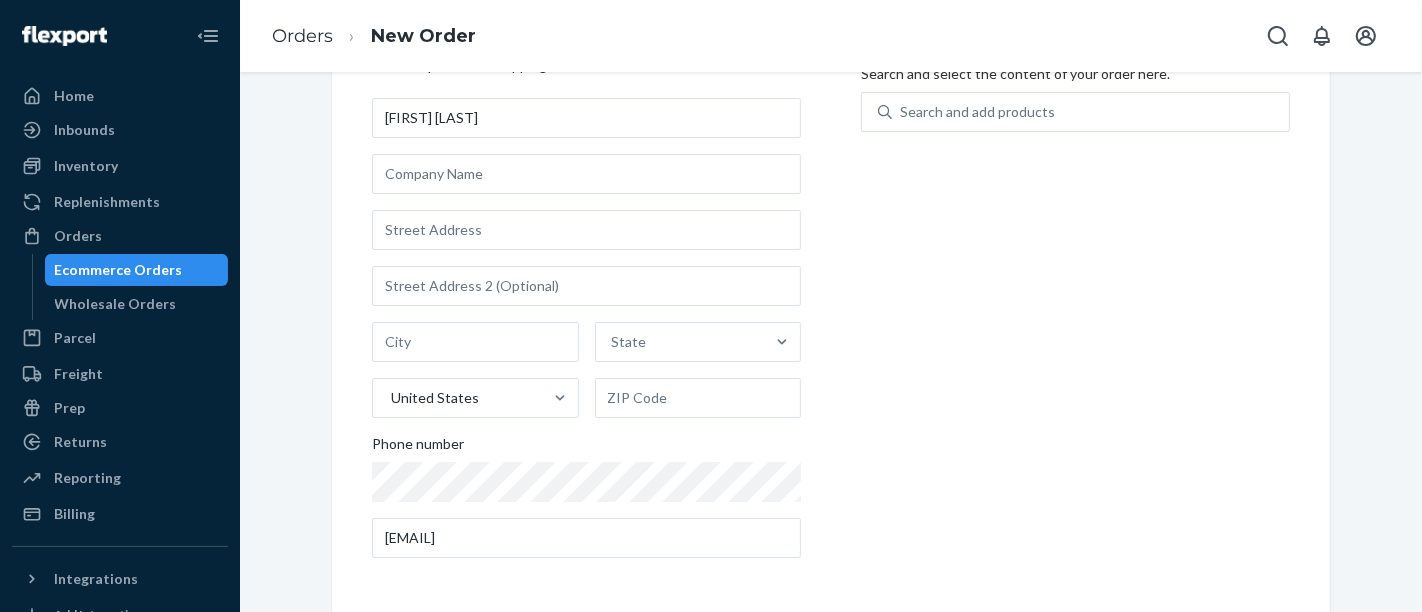 click on "Products Search and select the content of your order here. Search and add products" at bounding box center [1075, 305] 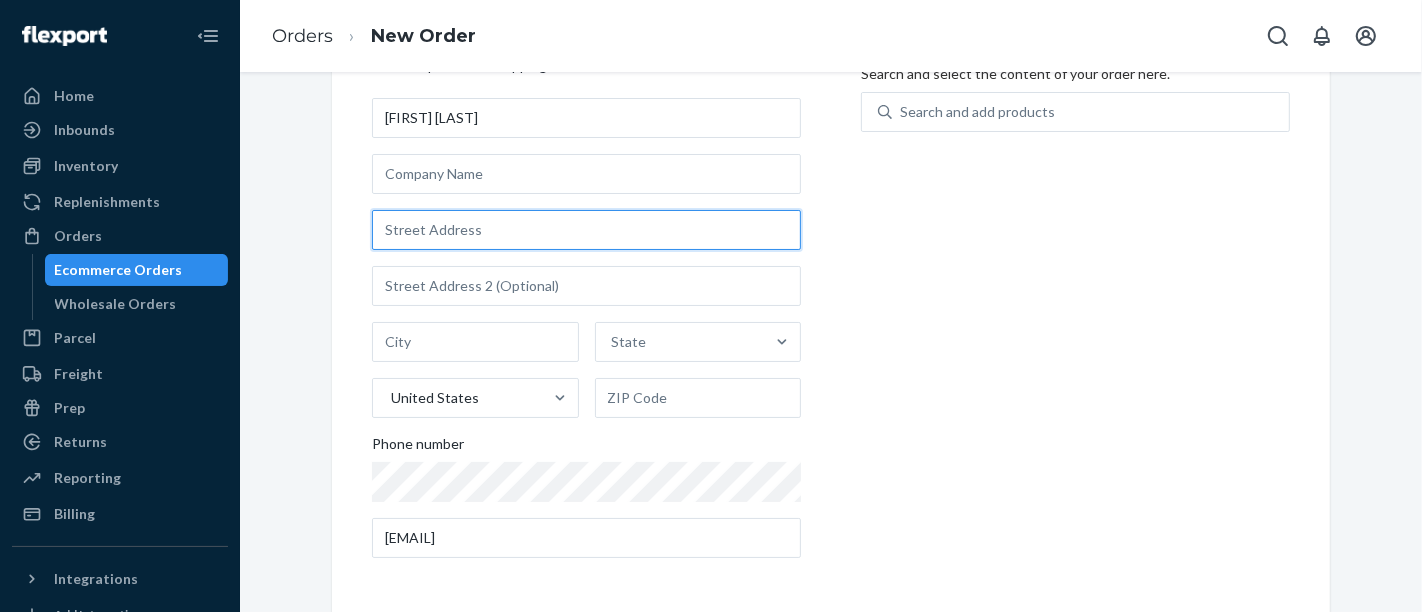 click at bounding box center [586, 230] 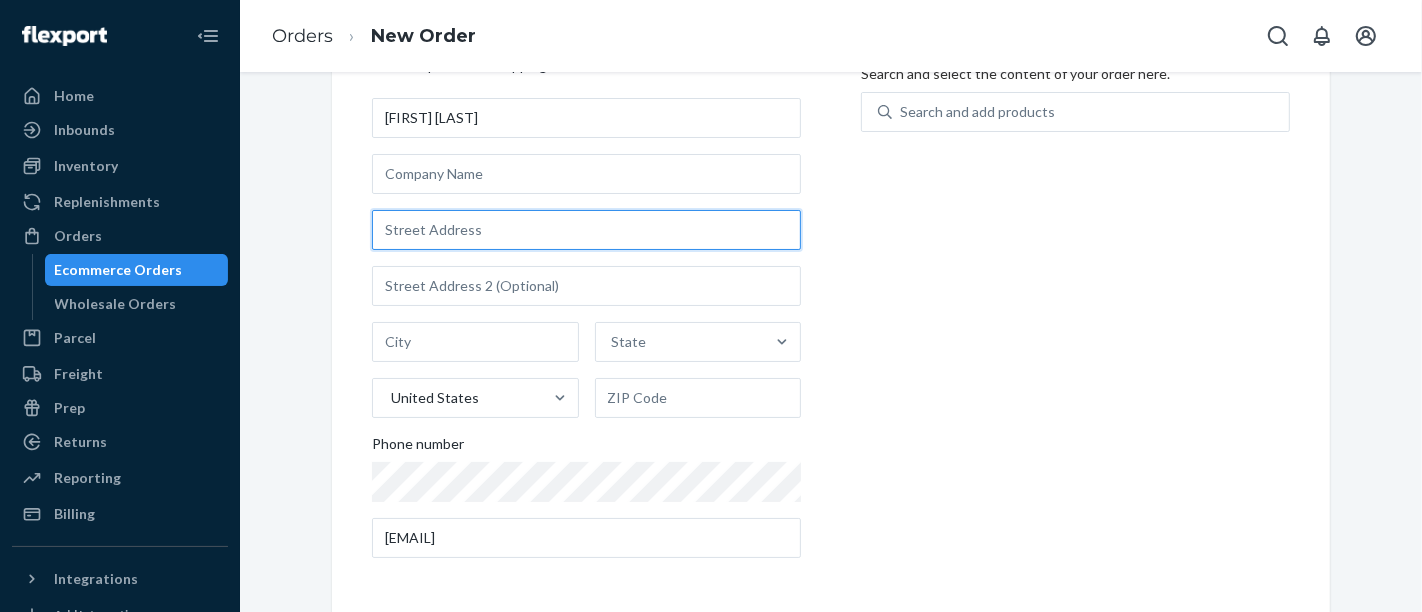 paste on "34 N Main St" 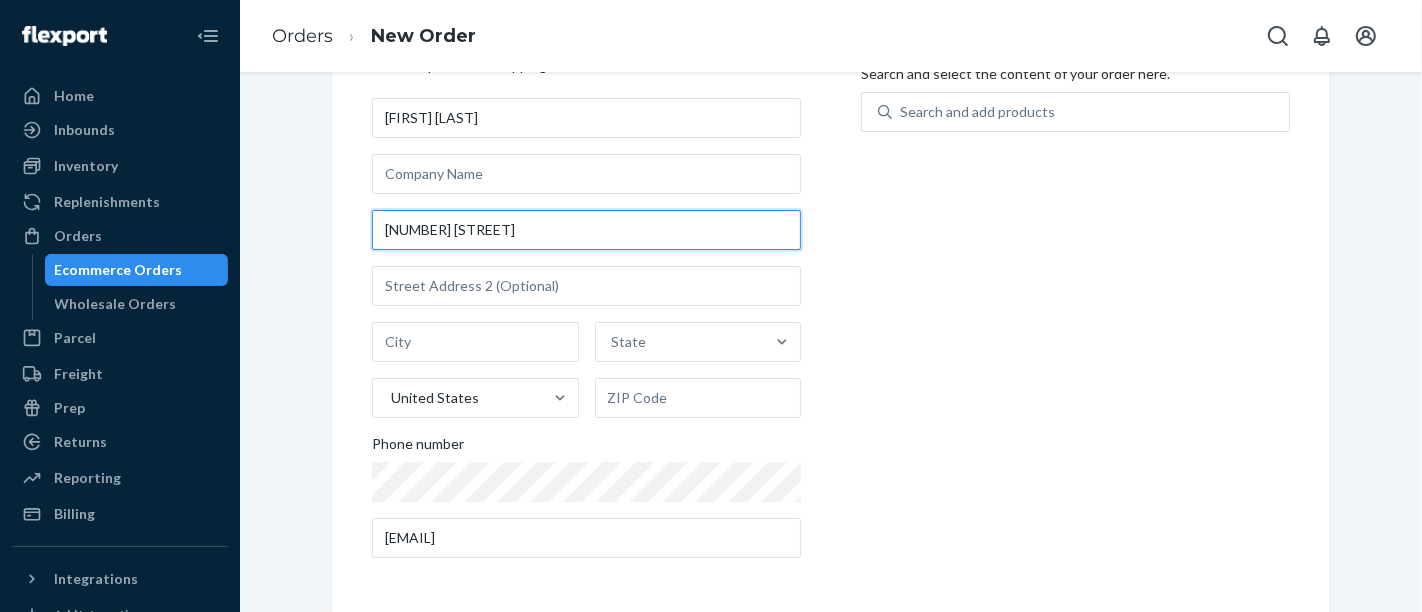 type on "34 N Main St" 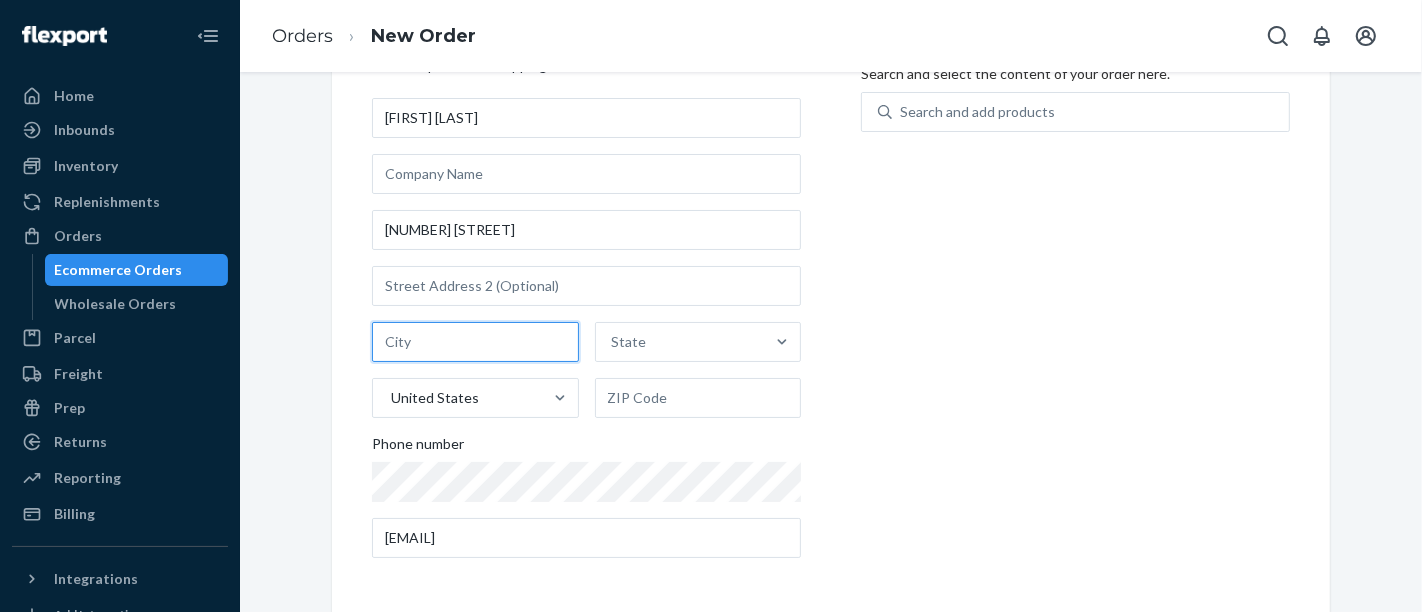 click at bounding box center (475, 342) 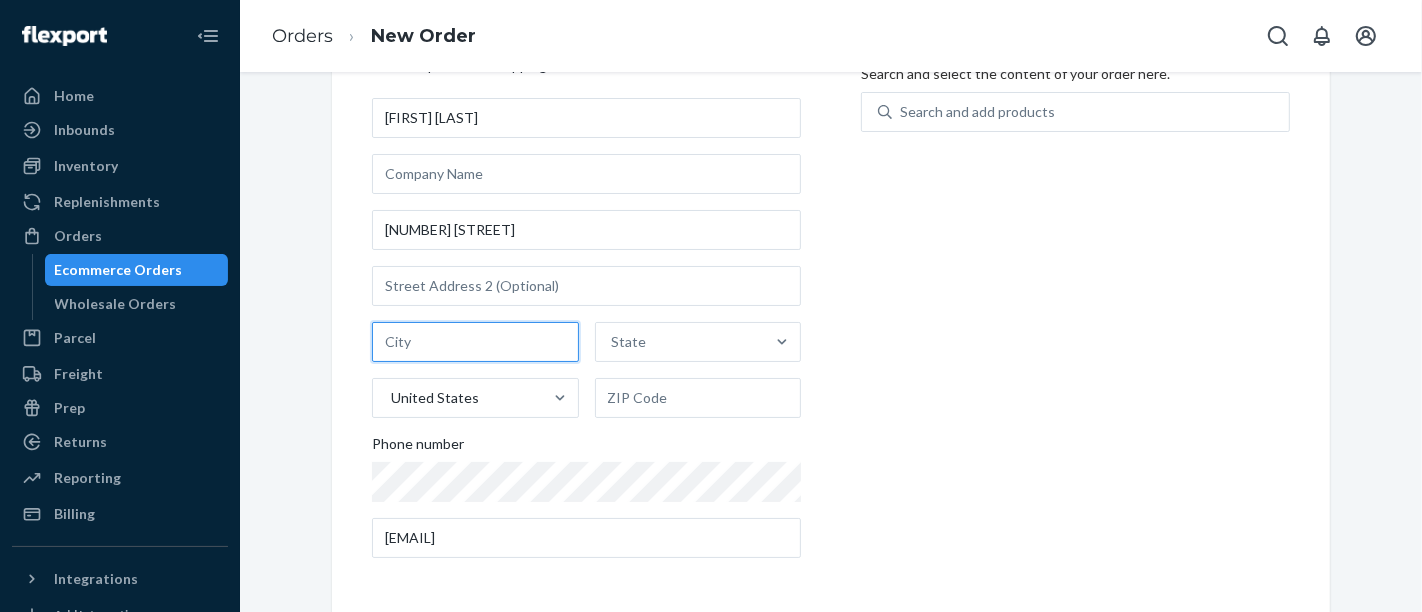 paste on "LOA" 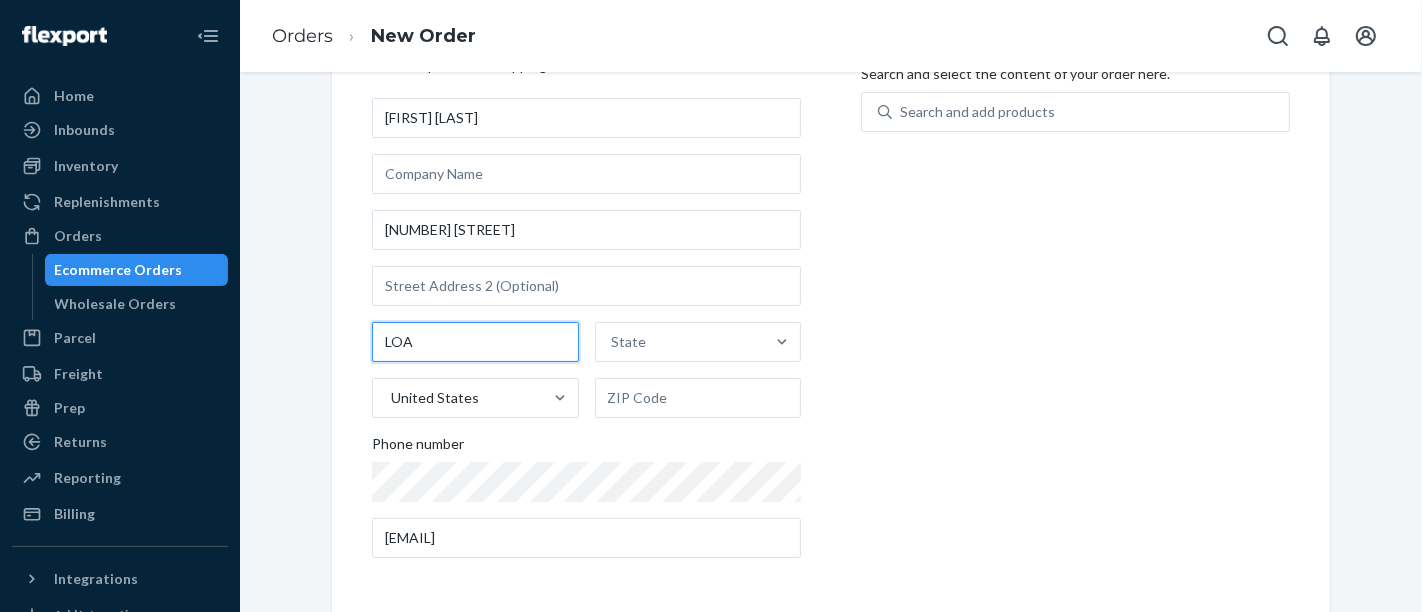 type on "LOA" 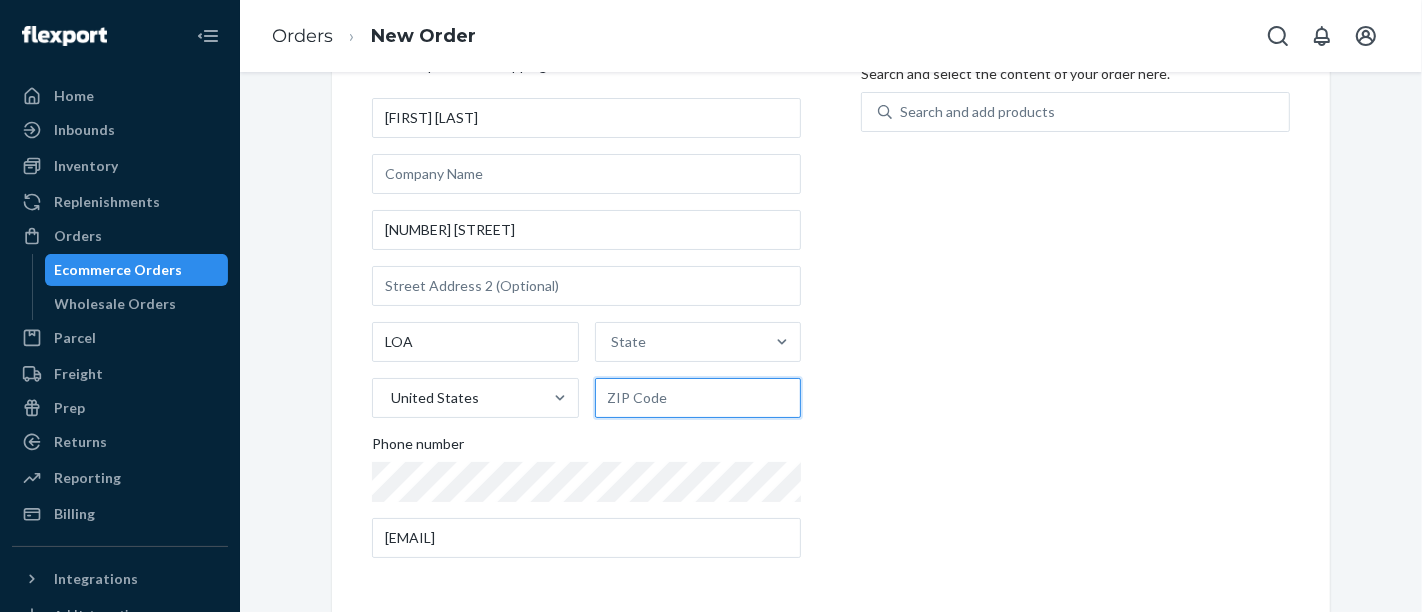 click at bounding box center [698, 398] 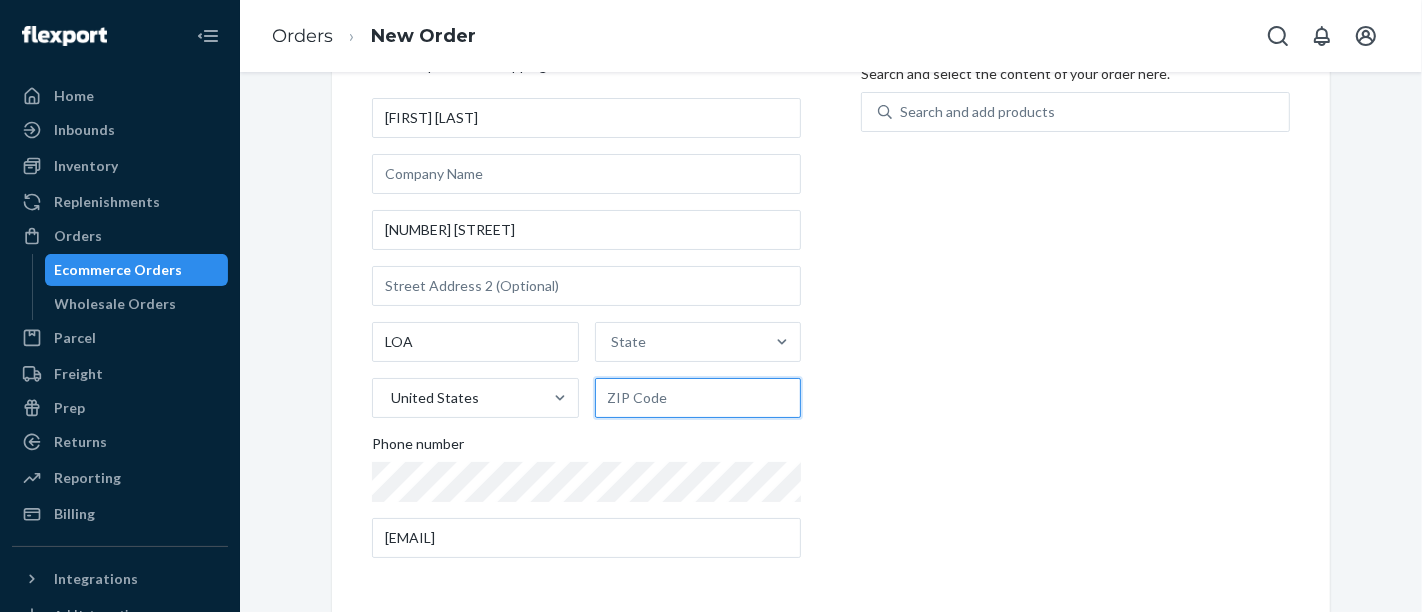 paste on "84747-7780" 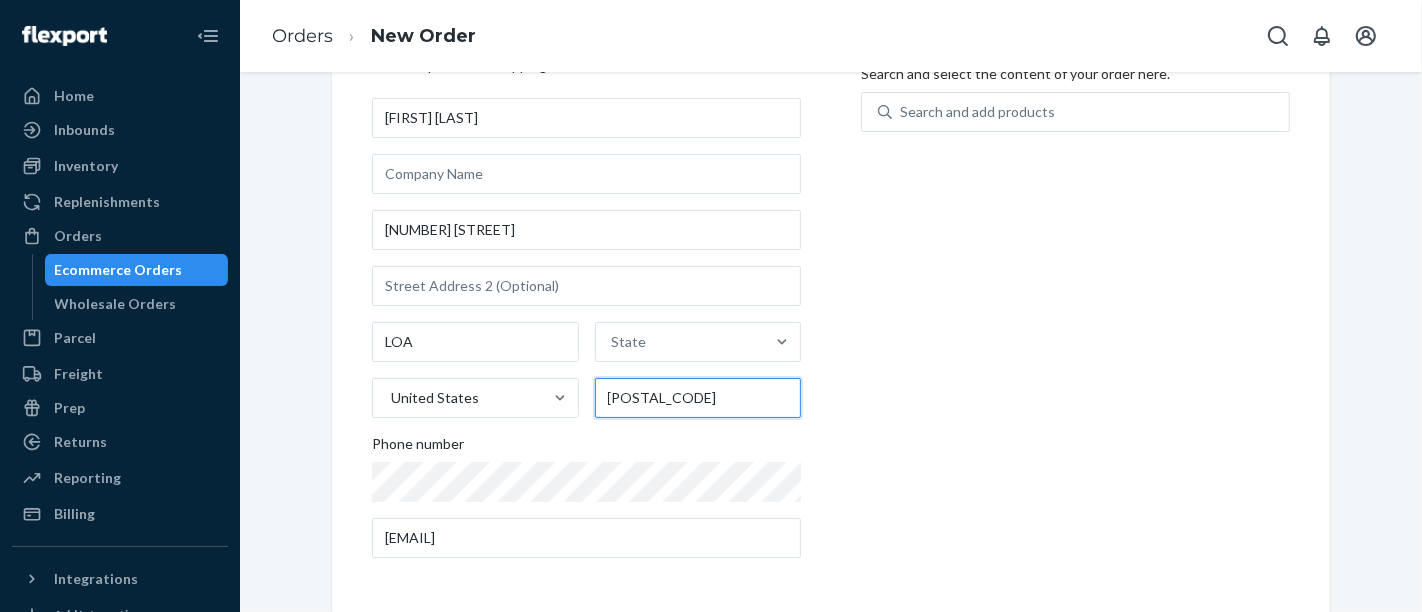 type on "84747-7780" 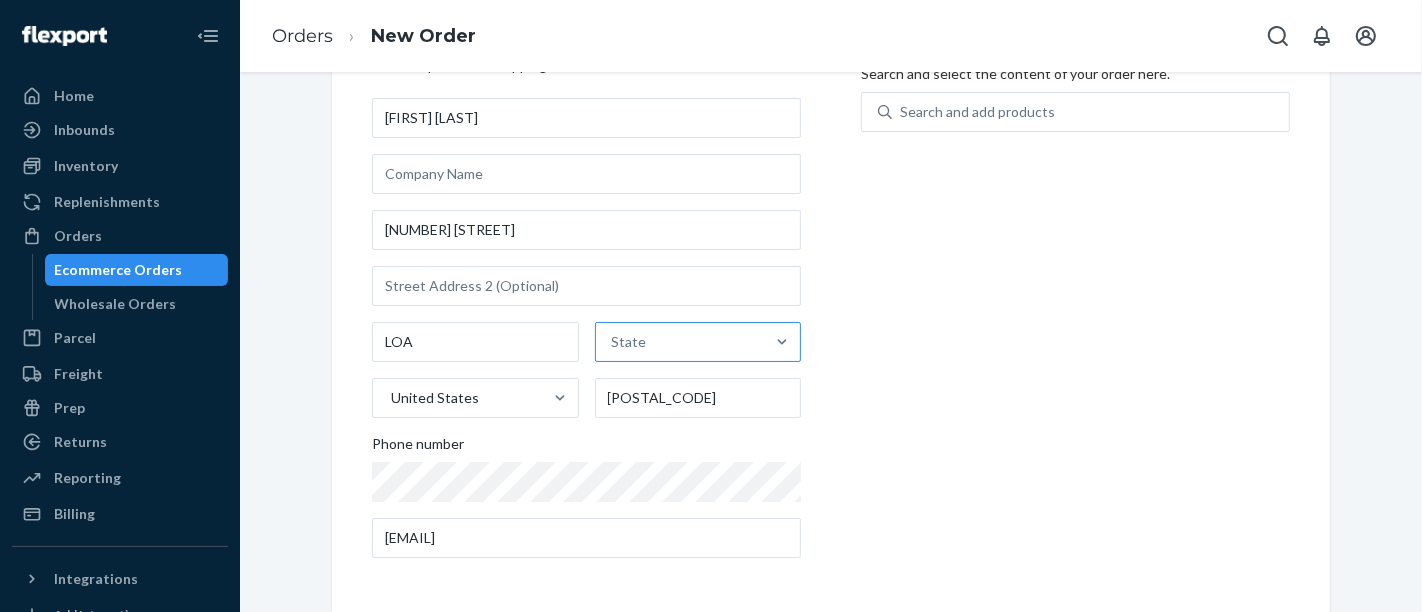 click on "State" at bounding box center (680, 342) 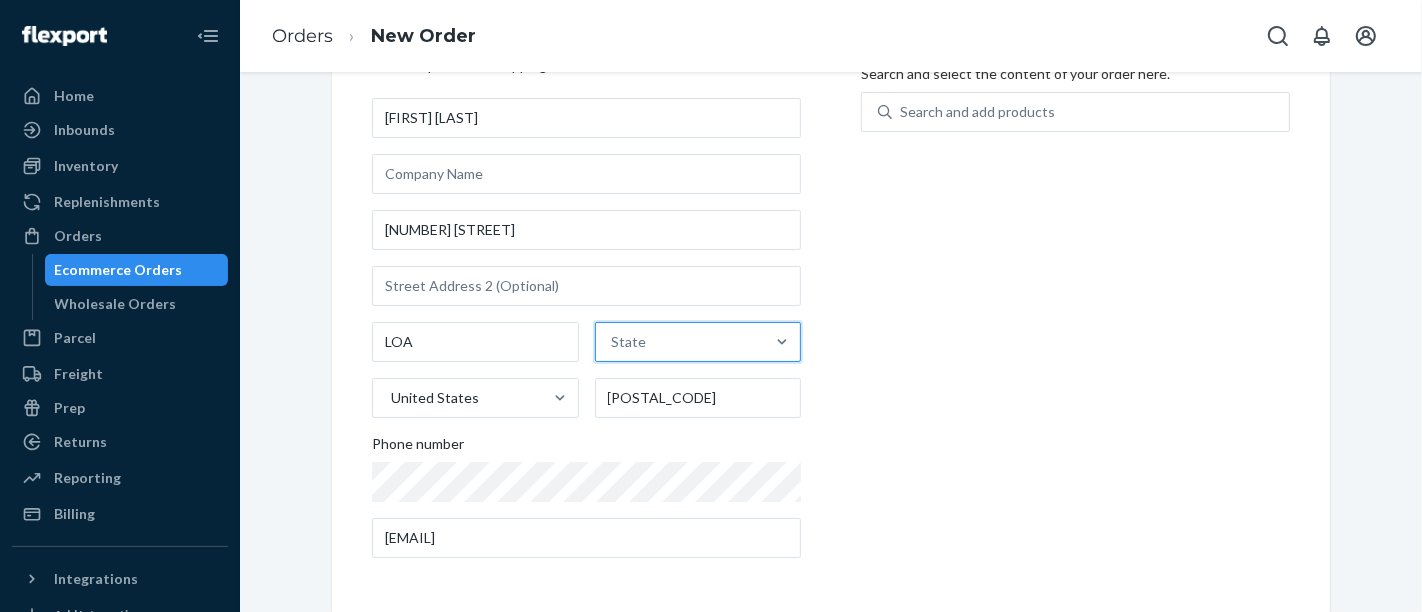 drag, startPoint x: 643, startPoint y: 348, endPoint x: 634, endPoint y: 341, distance: 11.401754 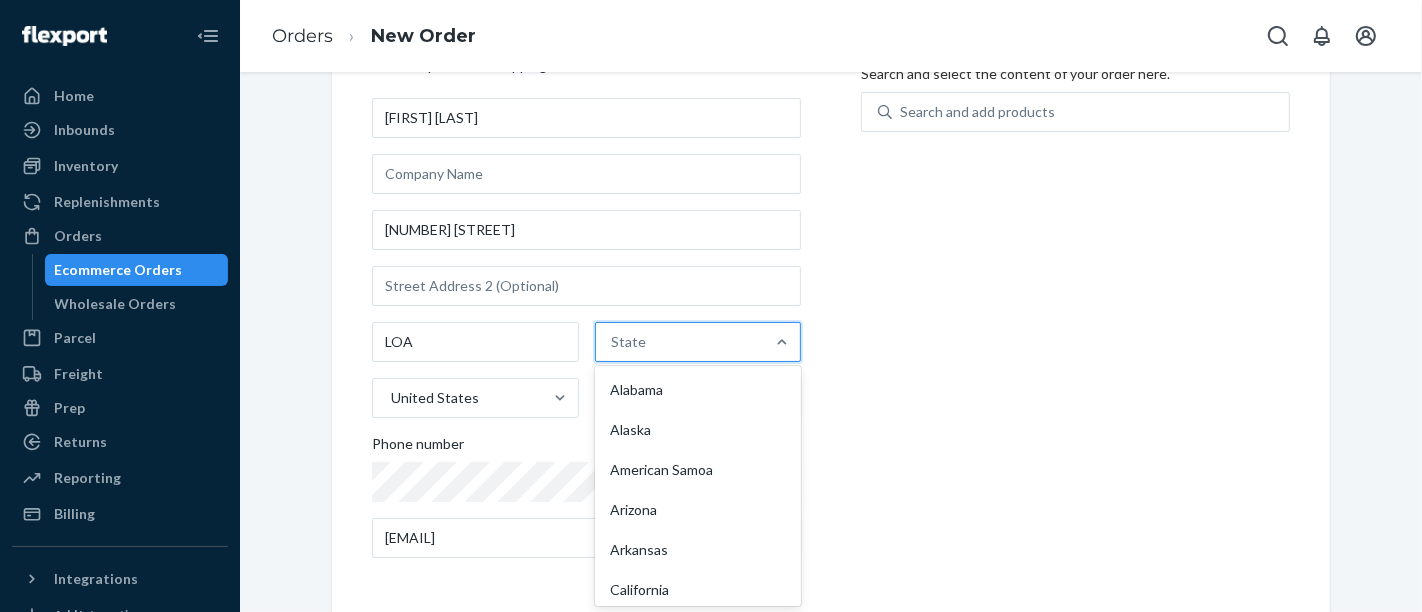 paste on "UT" 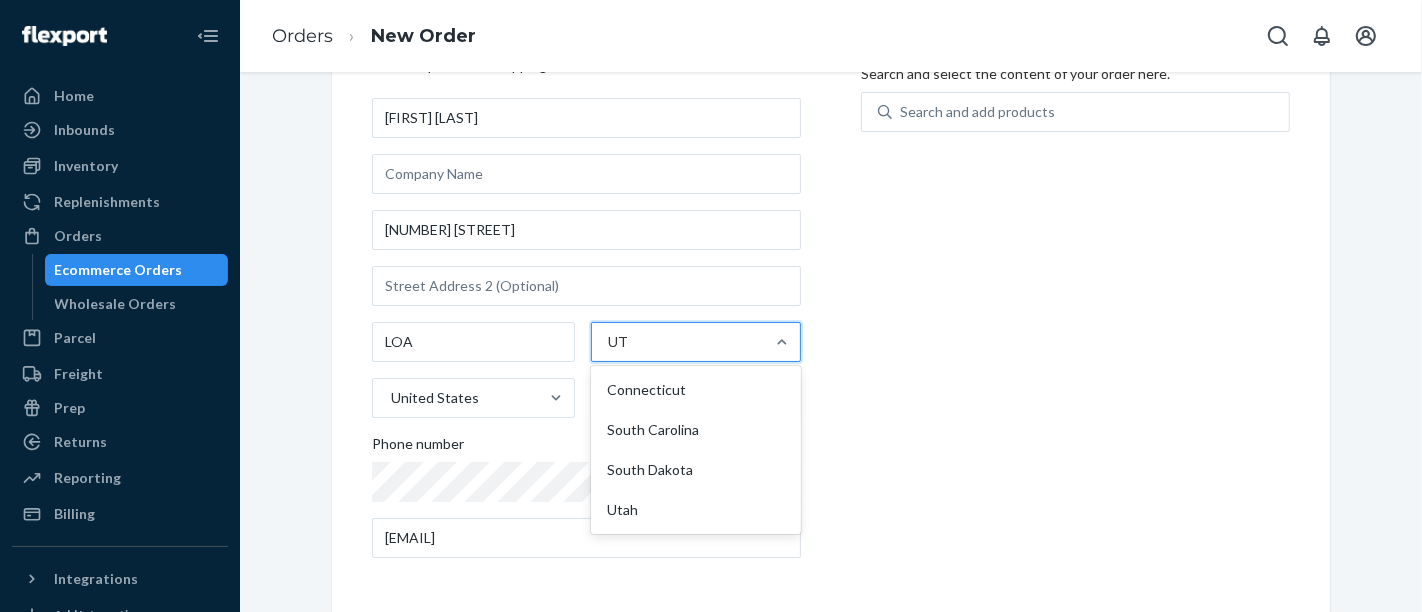 type on "UT" 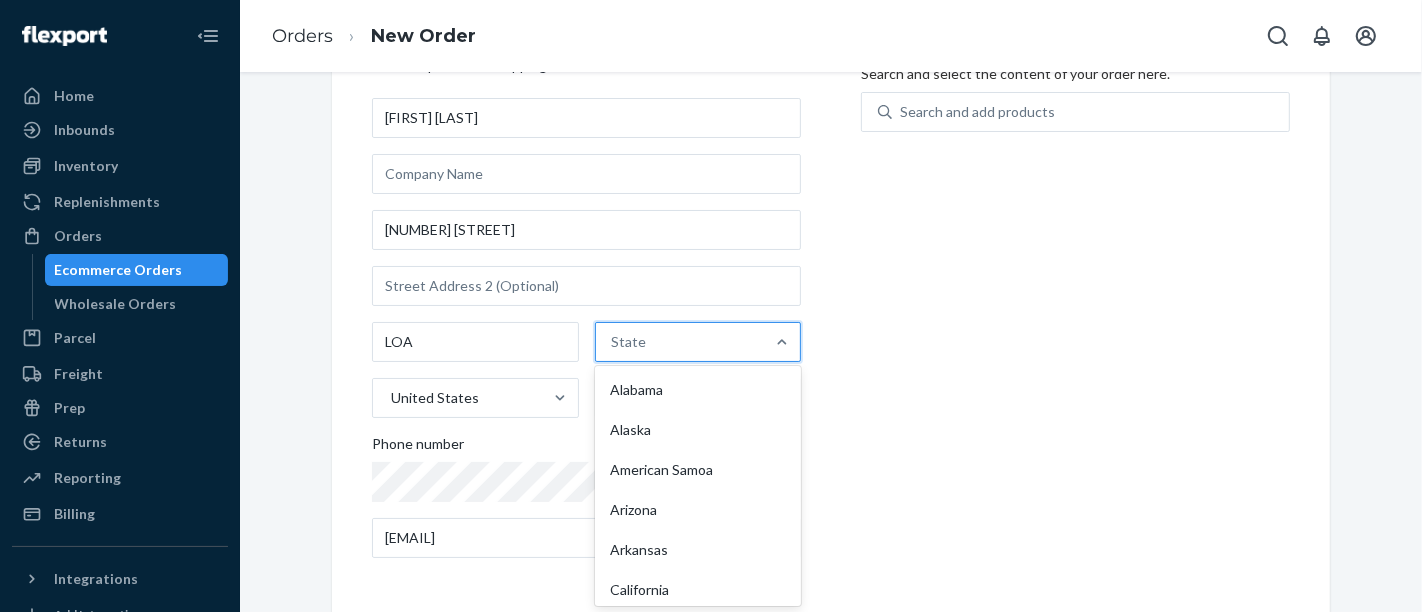 click on "State" at bounding box center [680, 342] 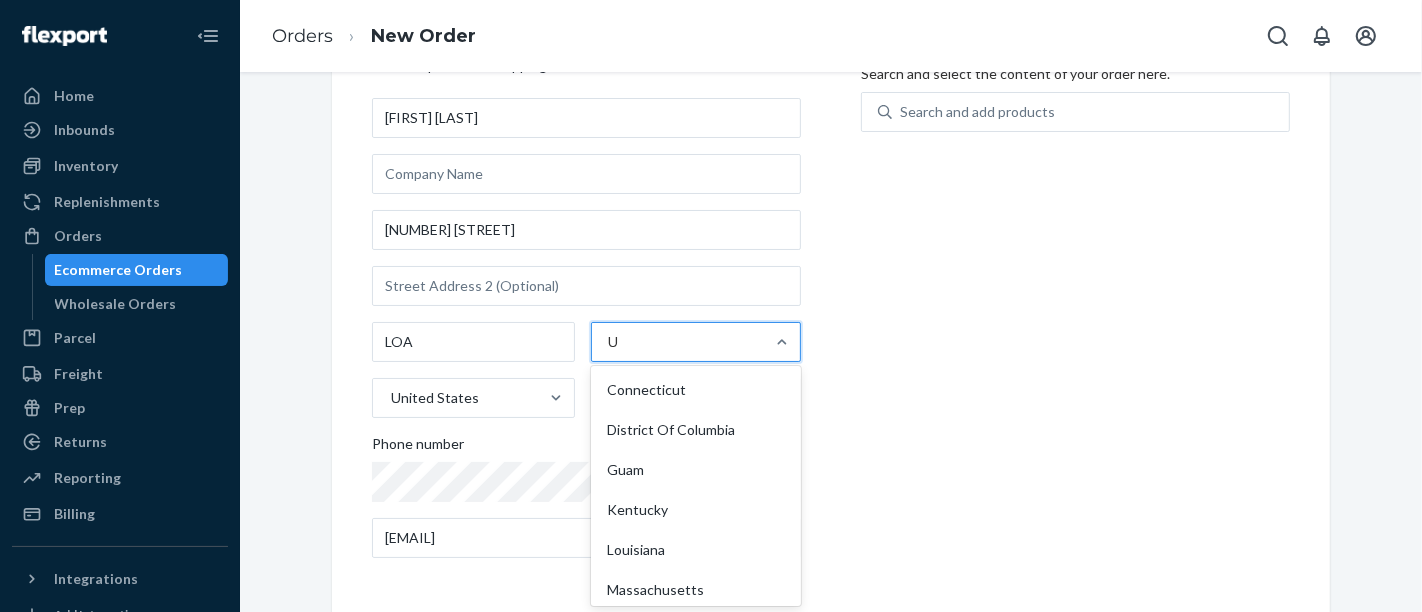 type on "UT" 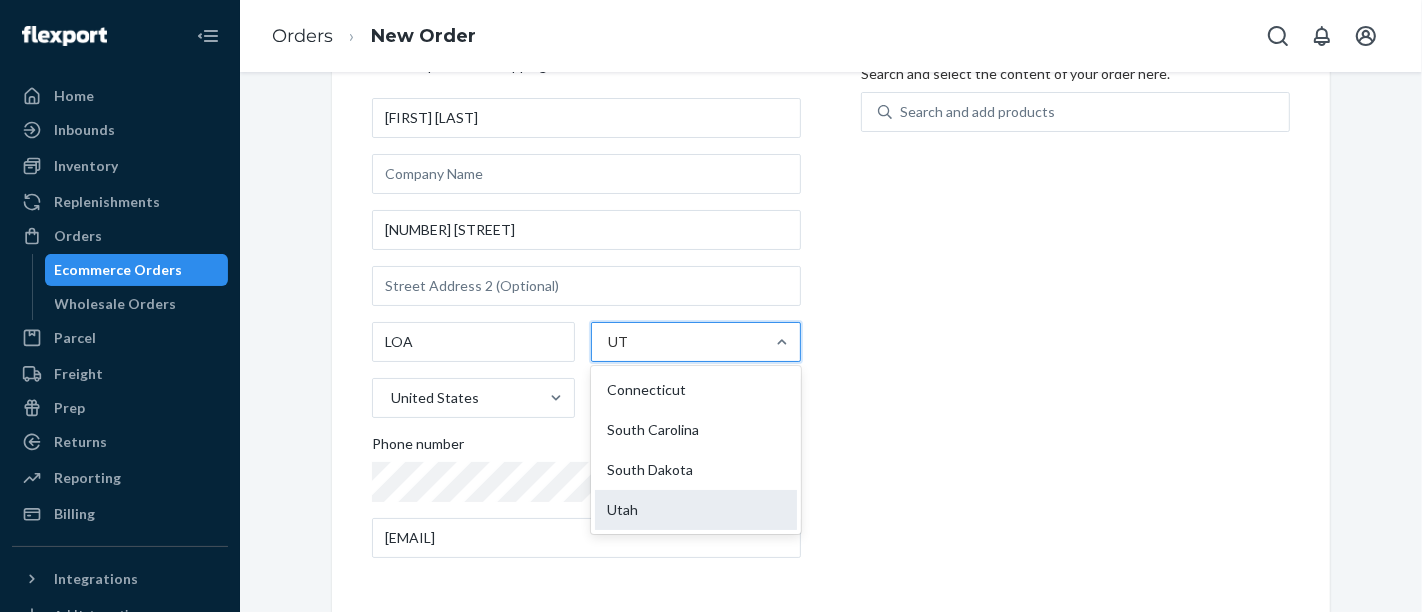 click on "Utah" at bounding box center [696, 510] 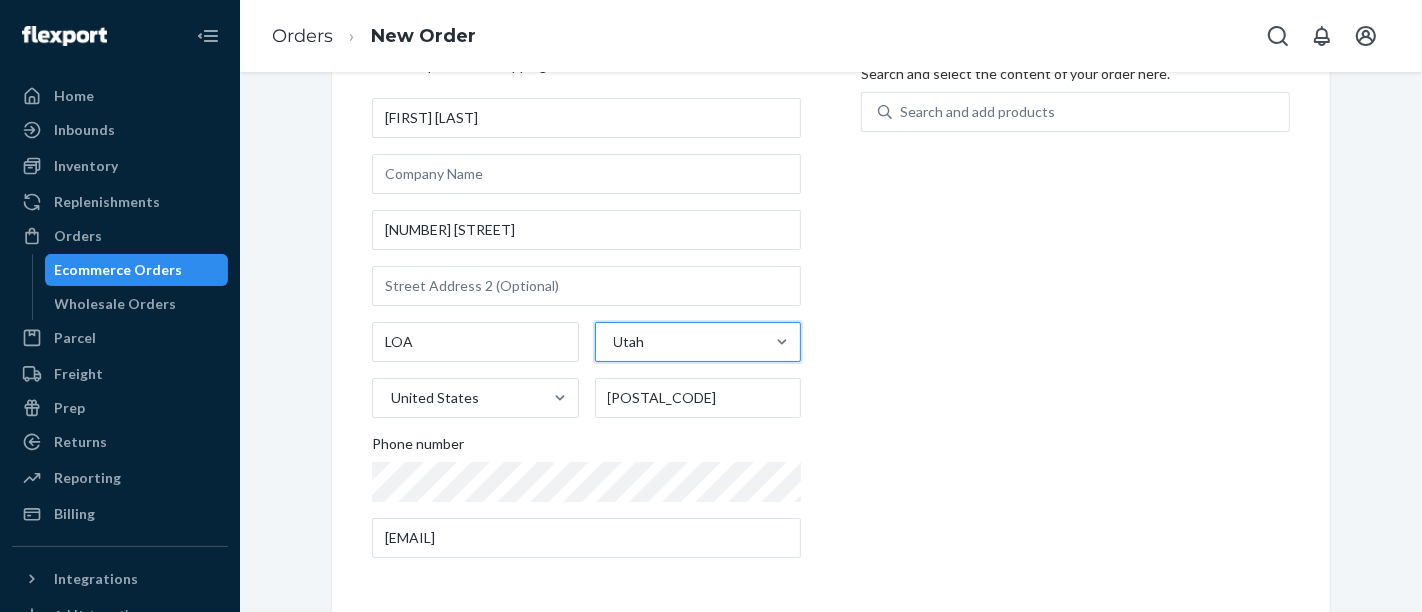 click on "Products Search and select the content of your order here. Search and add products" at bounding box center (1075, 305) 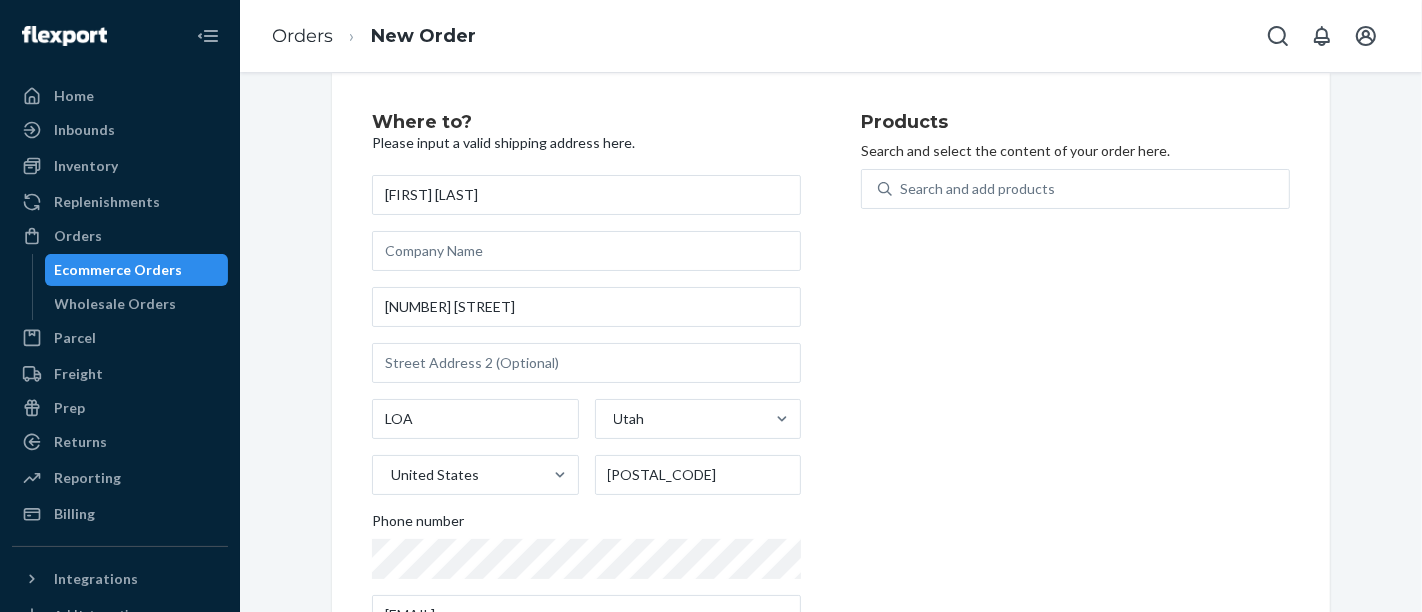scroll, scrollTop: 0, scrollLeft: 0, axis: both 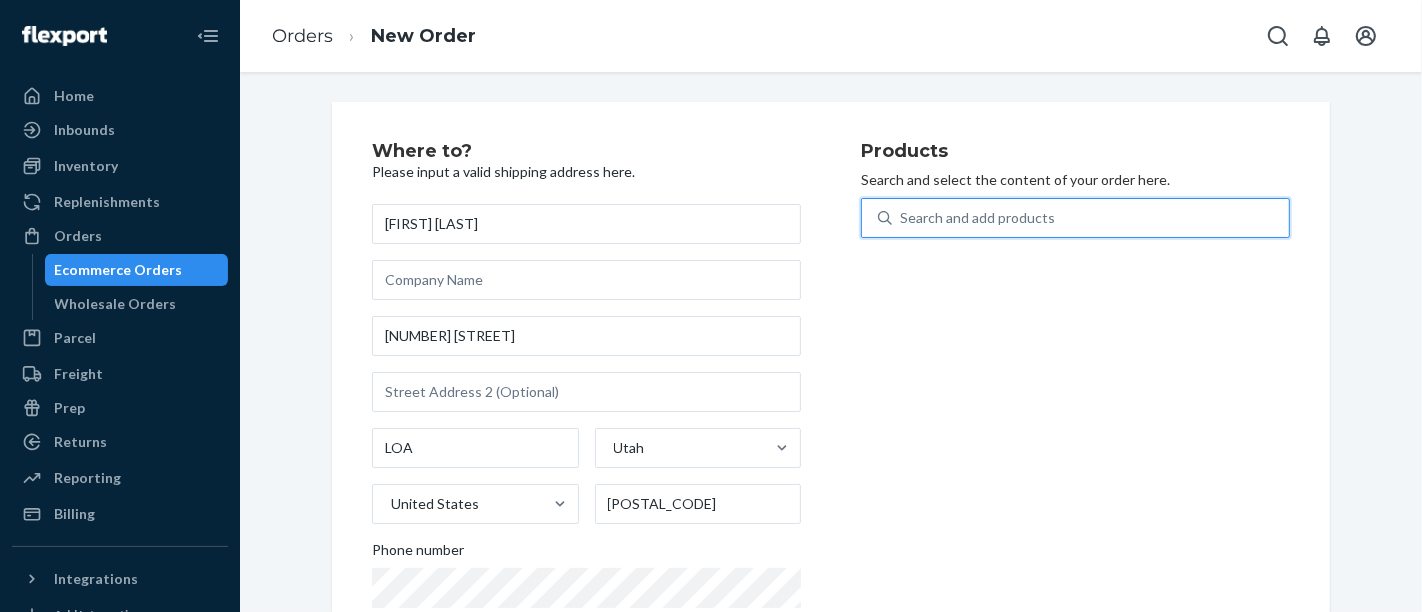 click on "Search and add products" at bounding box center [1090, 218] 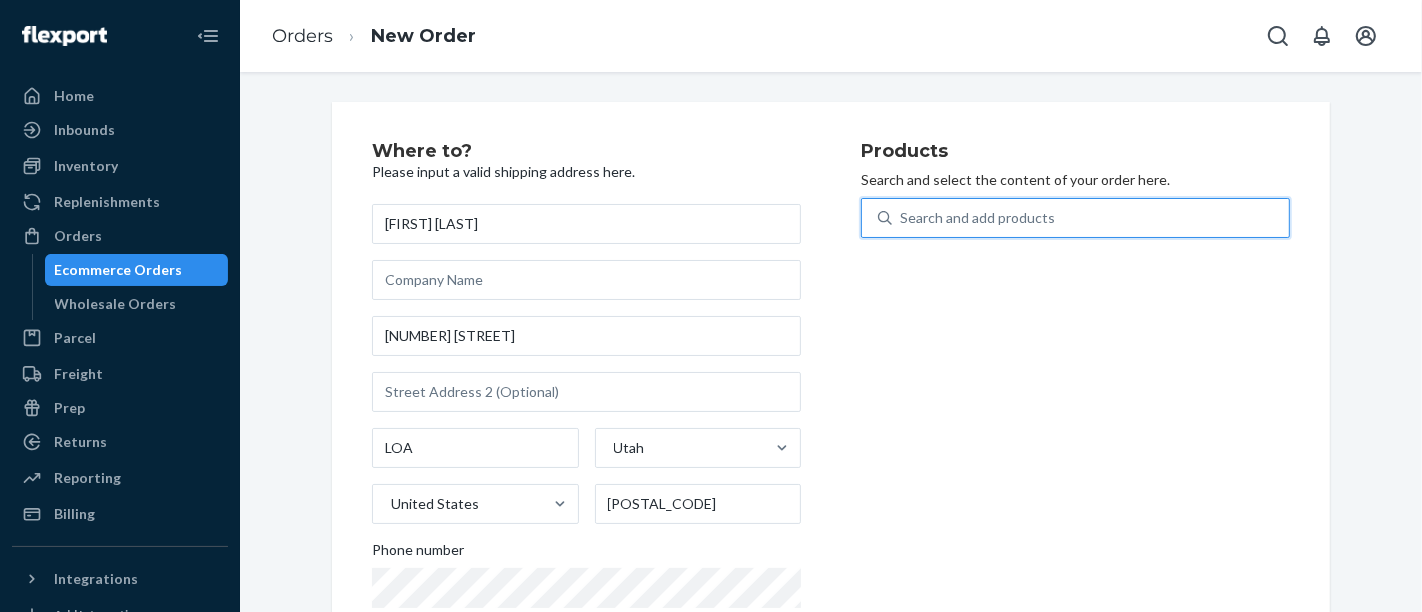 paste on "U120W" 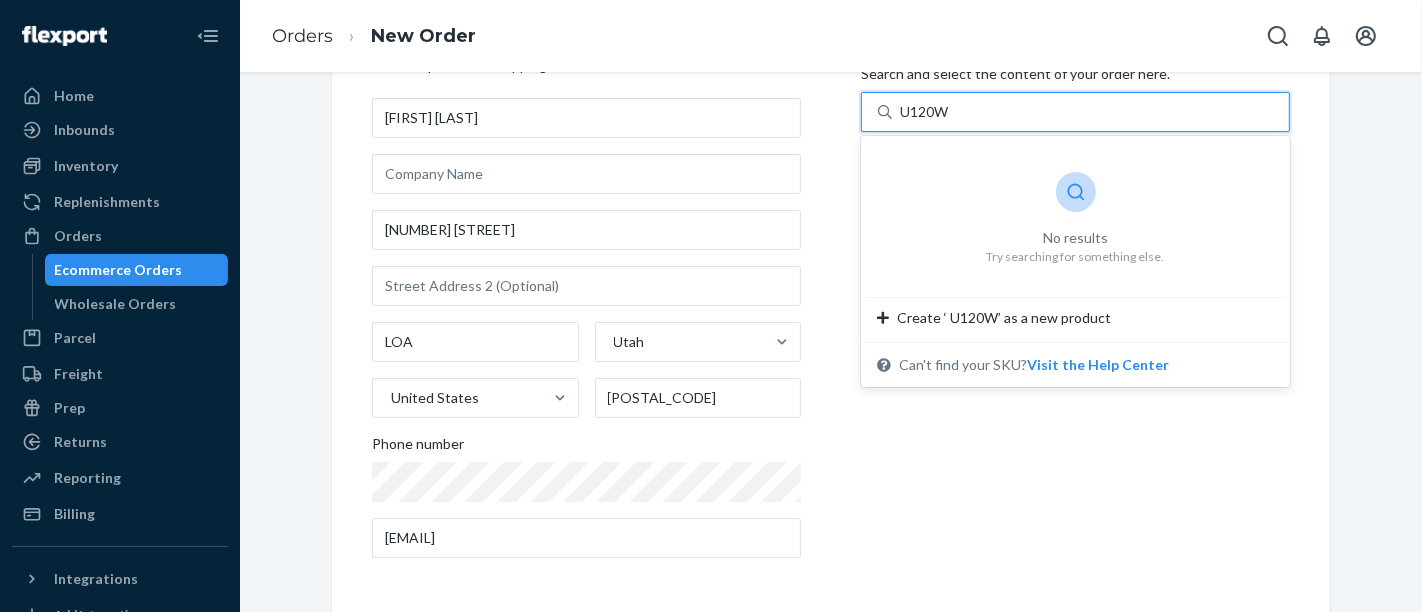 scroll, scrollTop: 0, scrollLeft: 0, axis: both 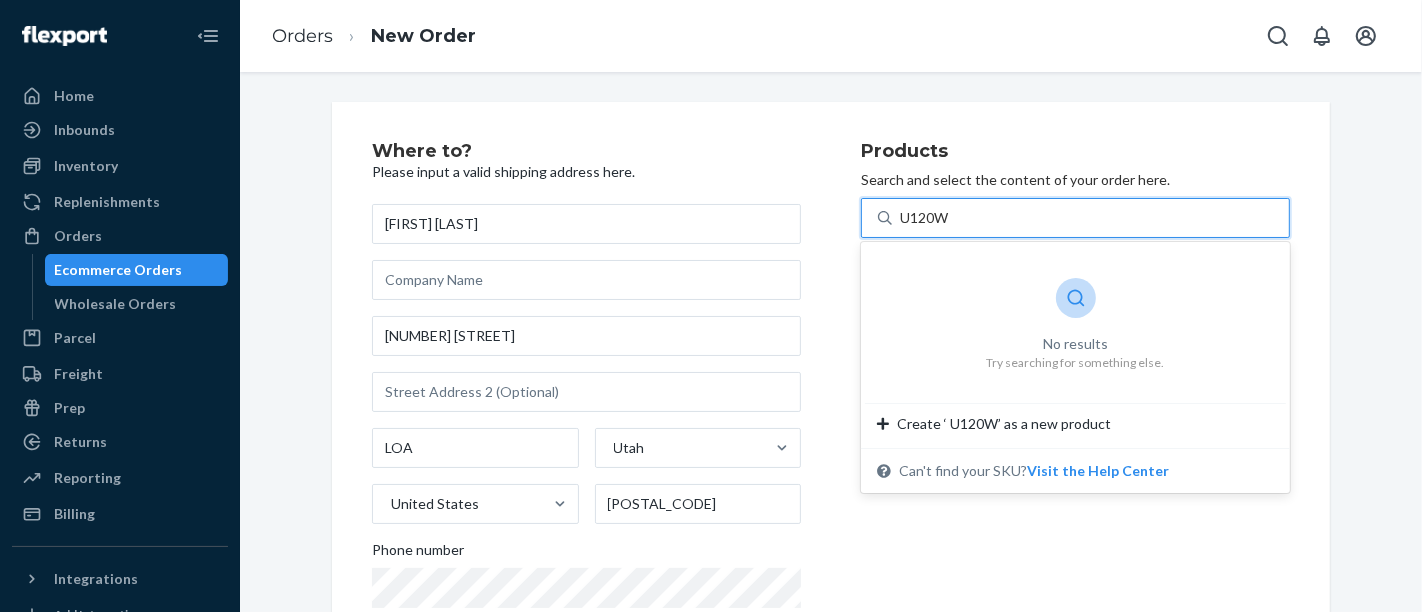 type on "U120W" 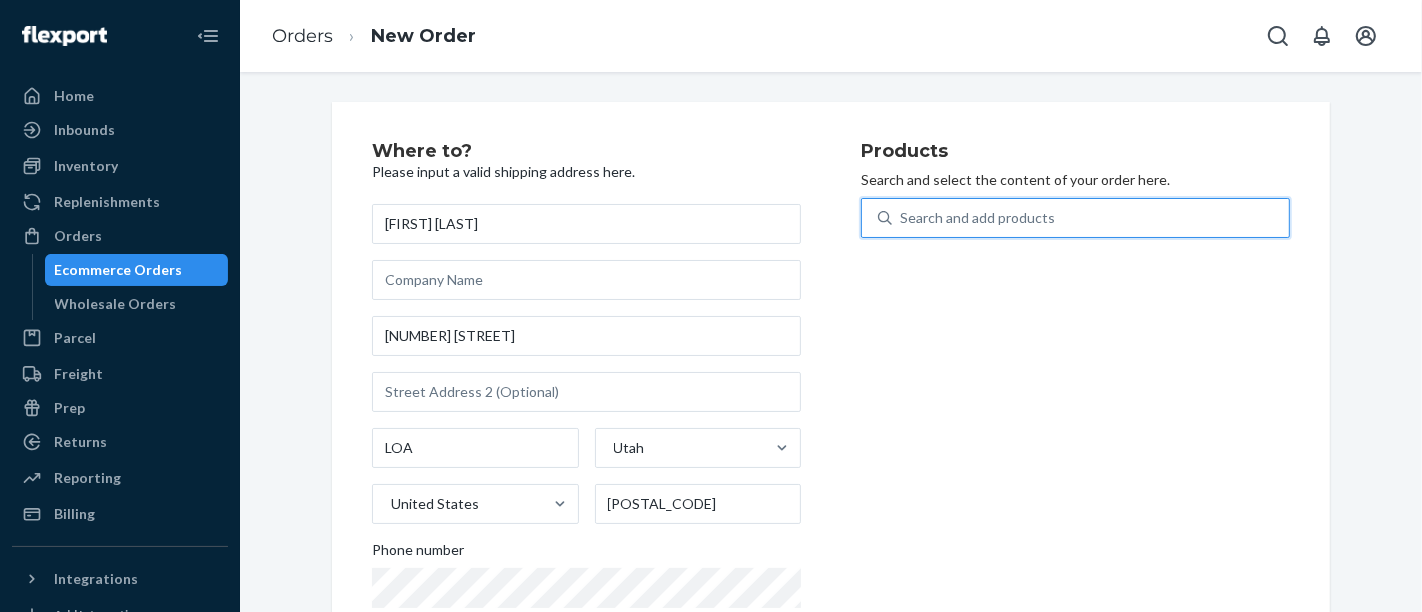 paste on "U120" 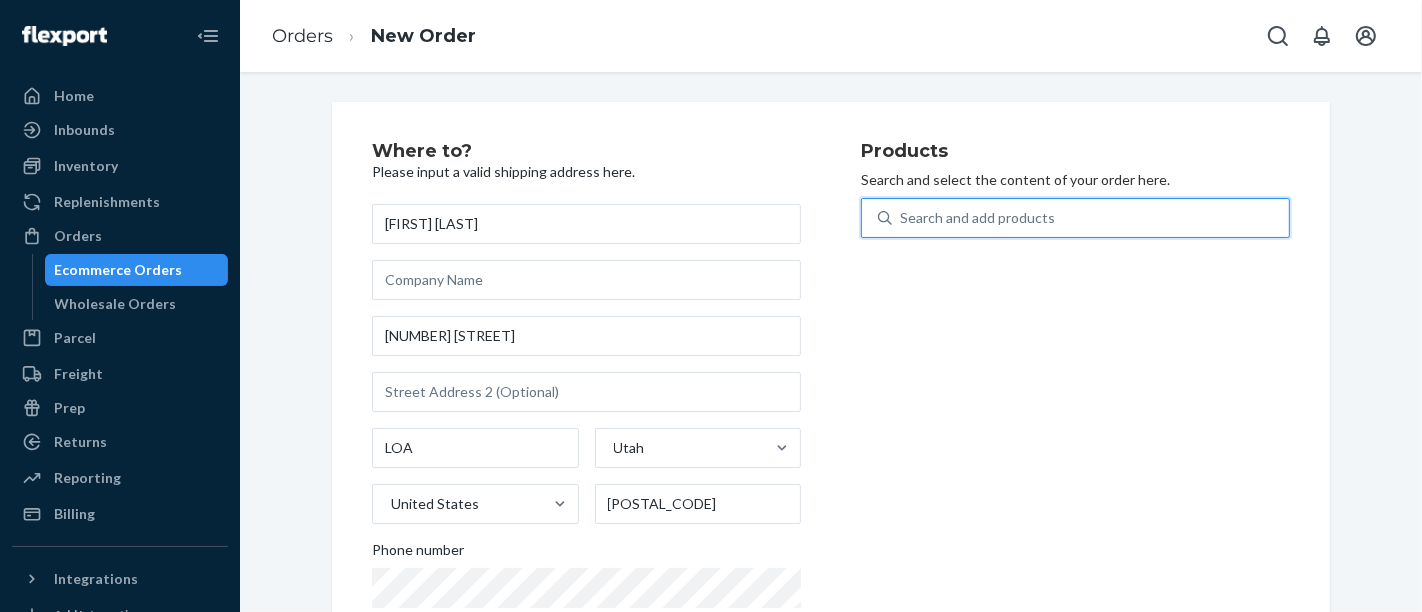 type on "U120" 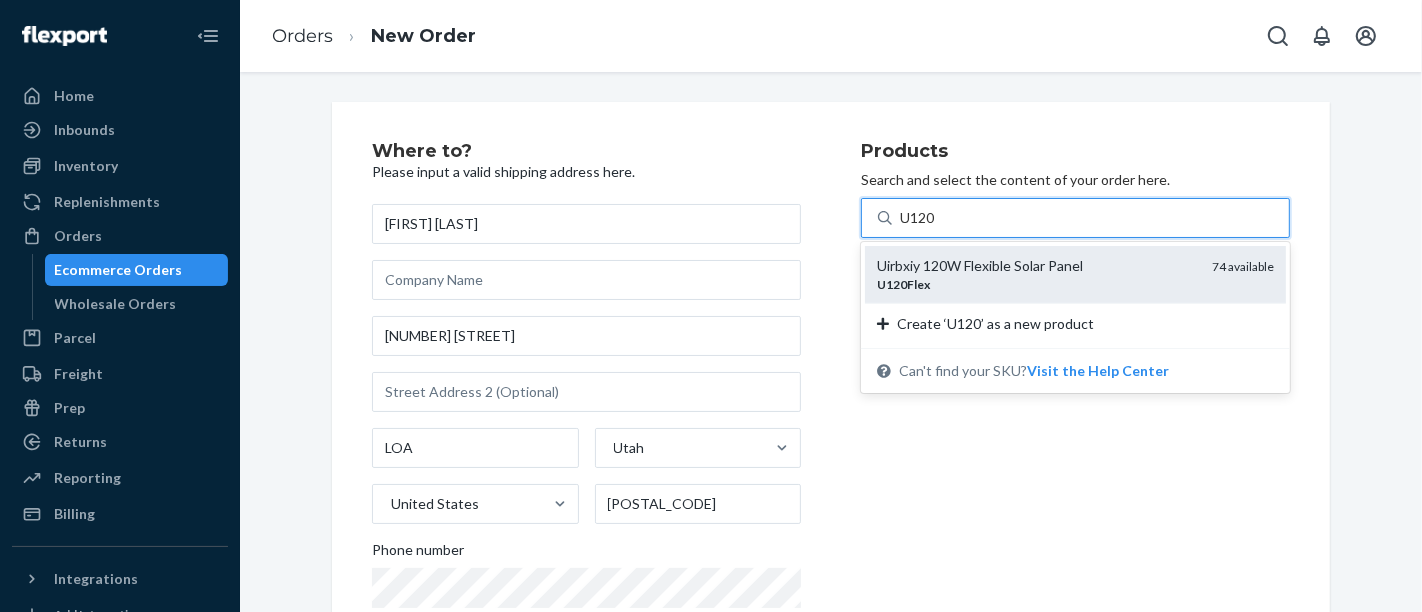 click on "Uirbxiy 120W Flexible Solar Panel" at bounding box center (1036, 266) 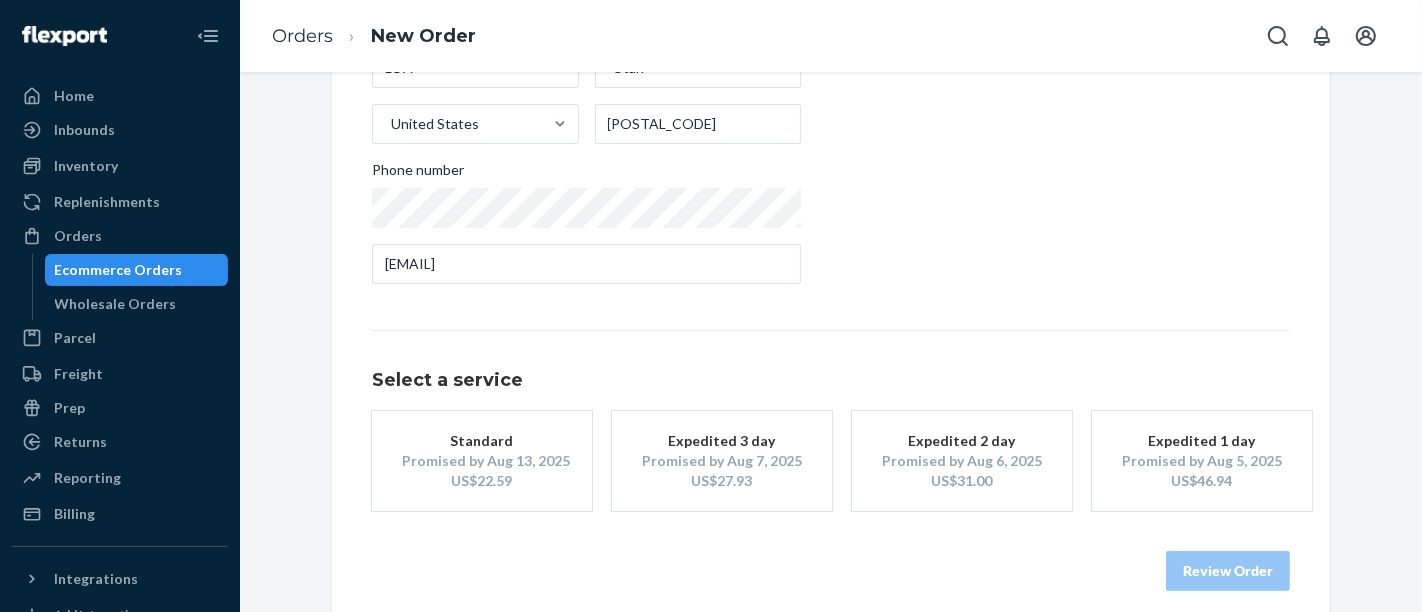 scroll, scrollTop: 397, scrollLeft: 0, axis: vertical 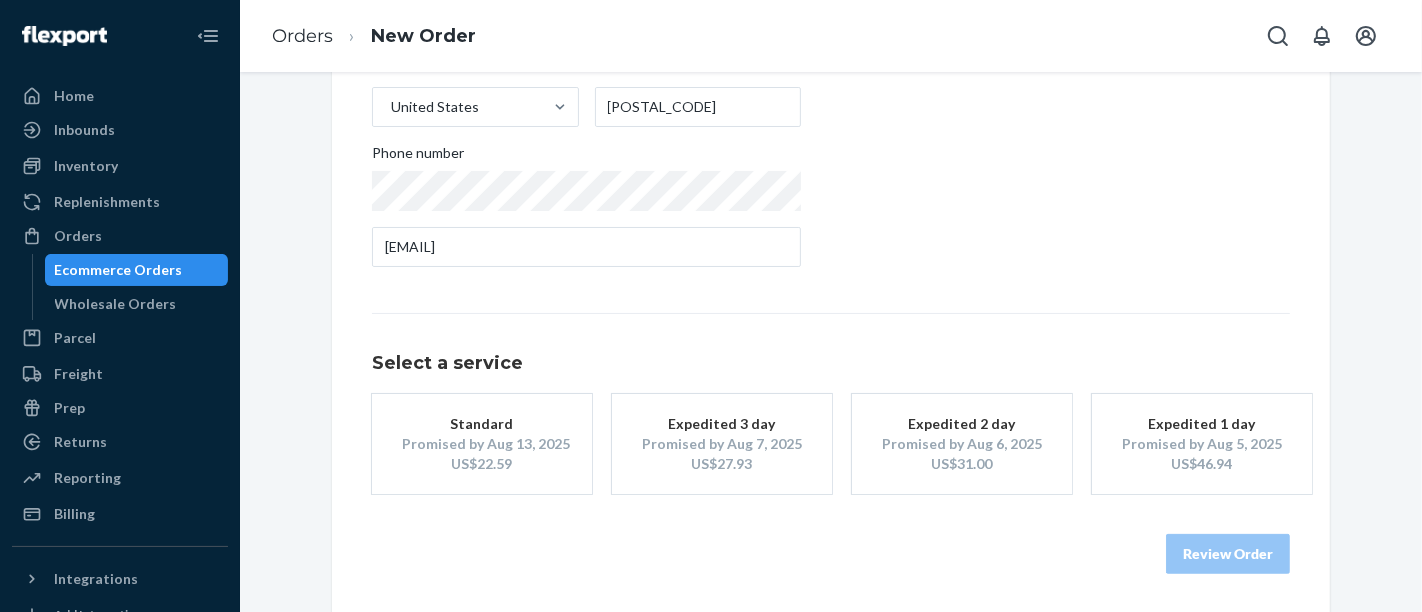 click on "Promised by Aug 13, 2025" at bounding box center [482, 444] 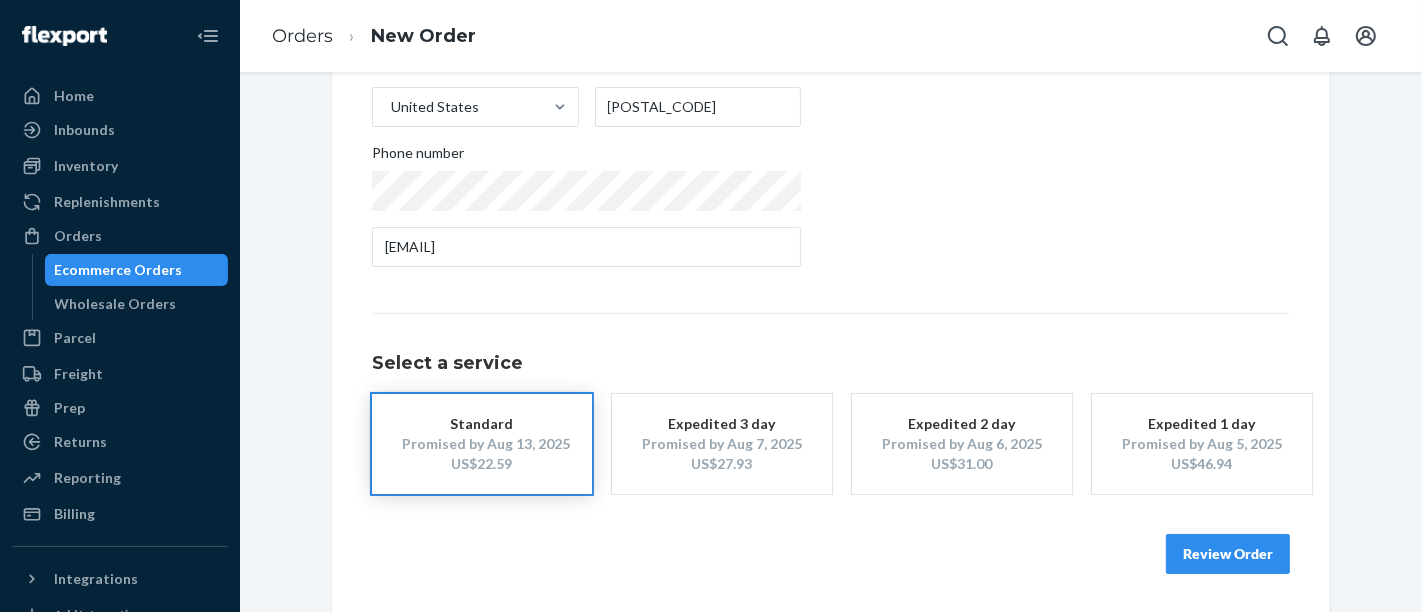 click on "Review Order" at bounding box center [1228, 554] 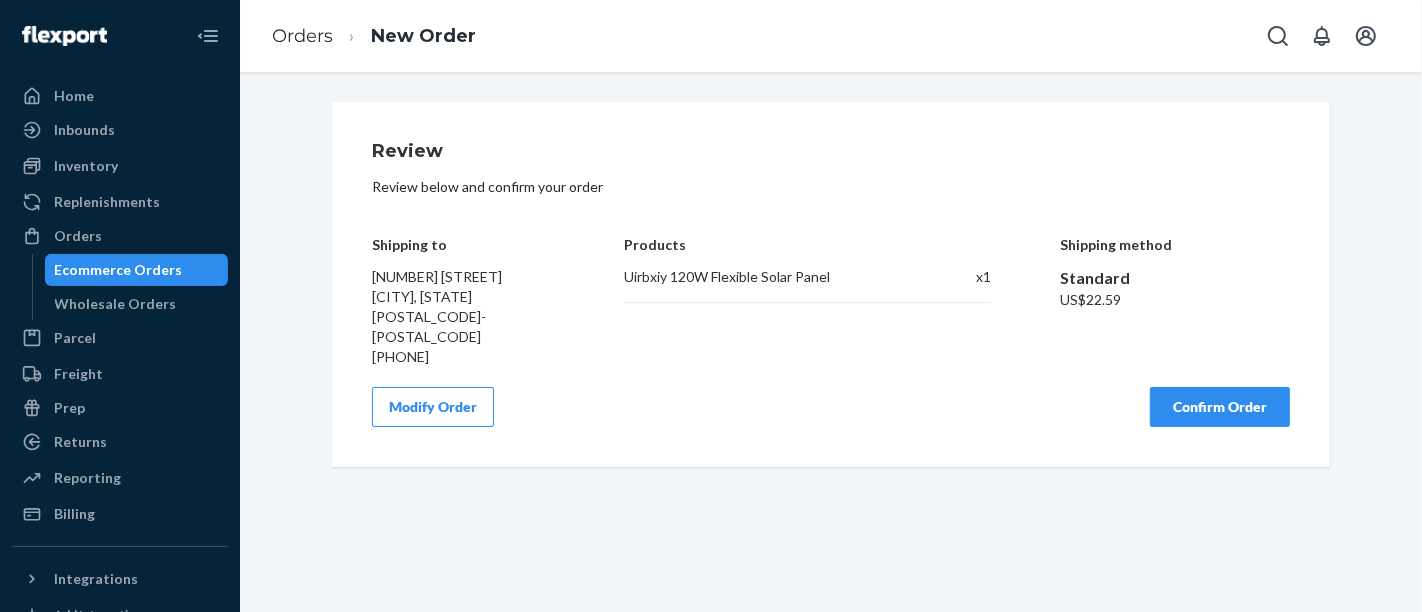 scroll, scrollTop: 0, scrollLeft: 0, axis: both 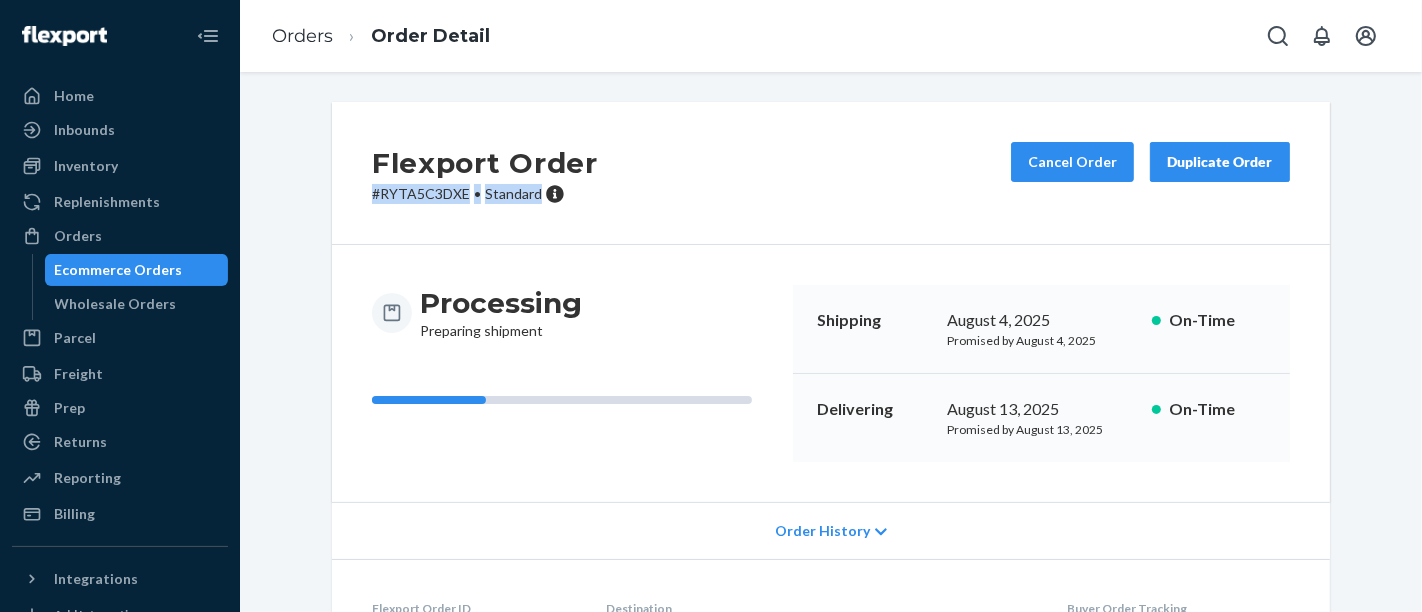 drag, startPoint x: 358, startPoint y: 195, endPoint x: 534, endPoint y: 190, distance: 176.07101 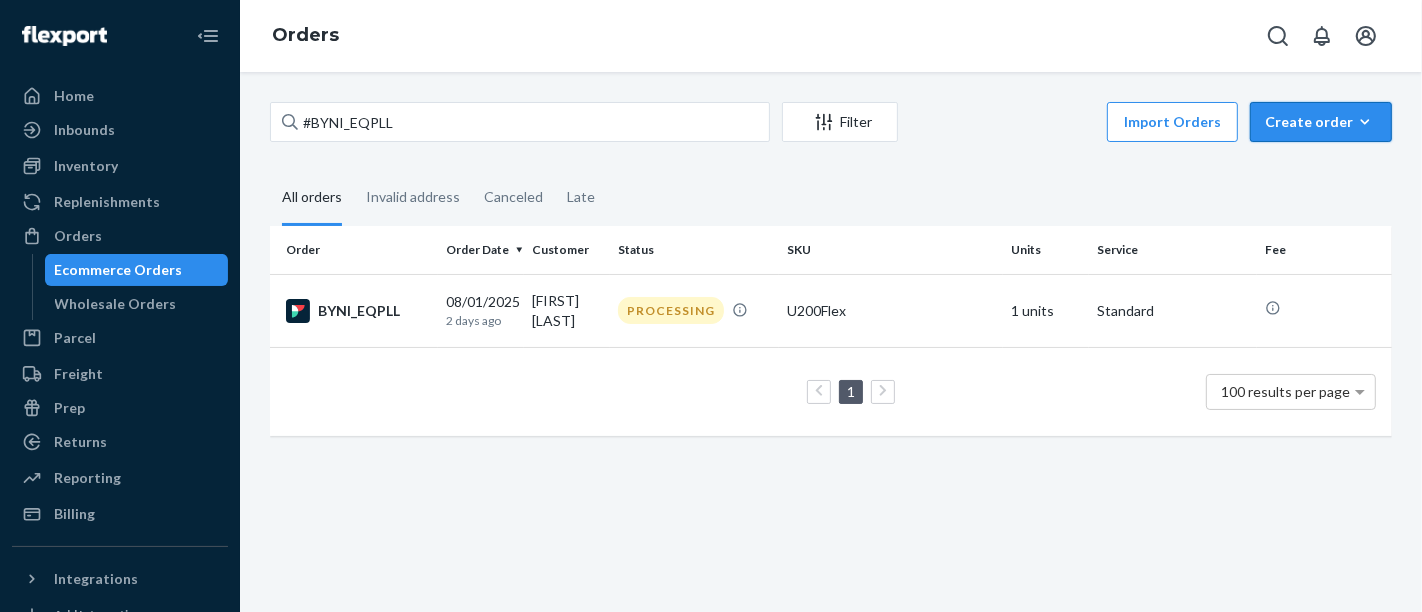 click on "Create order" at bounding box center [1321, 122] 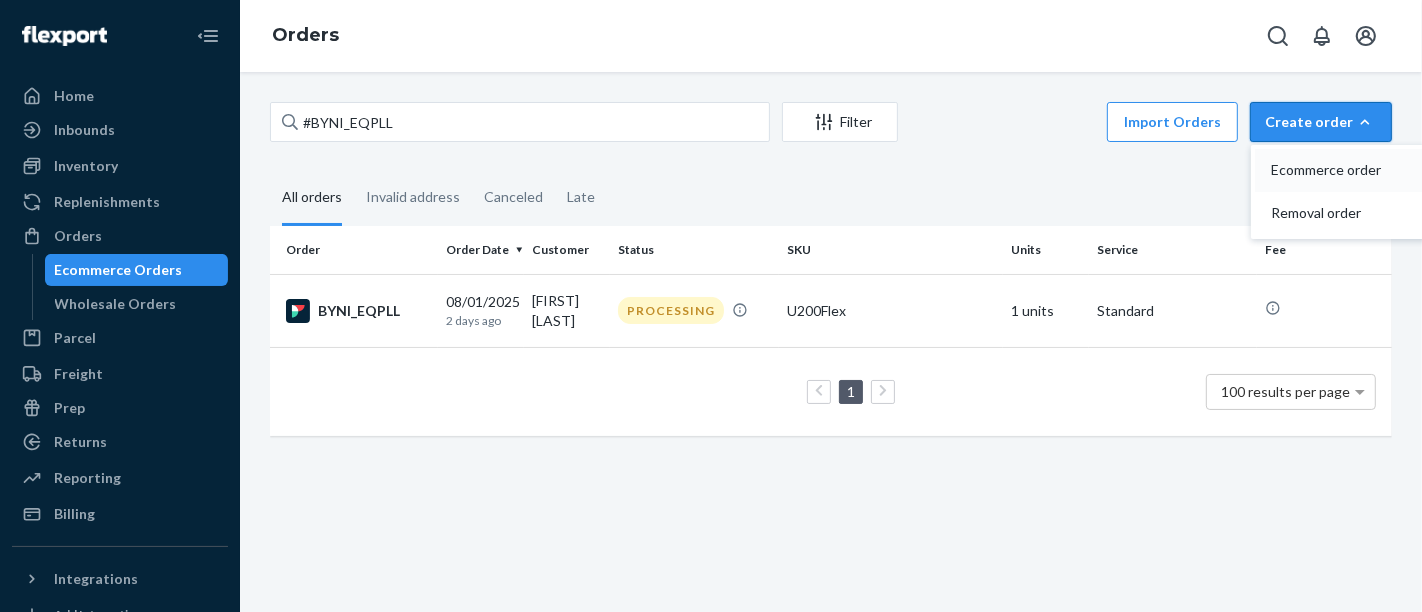 click on "Ecommerce order" at bounding box center (1333, 170) 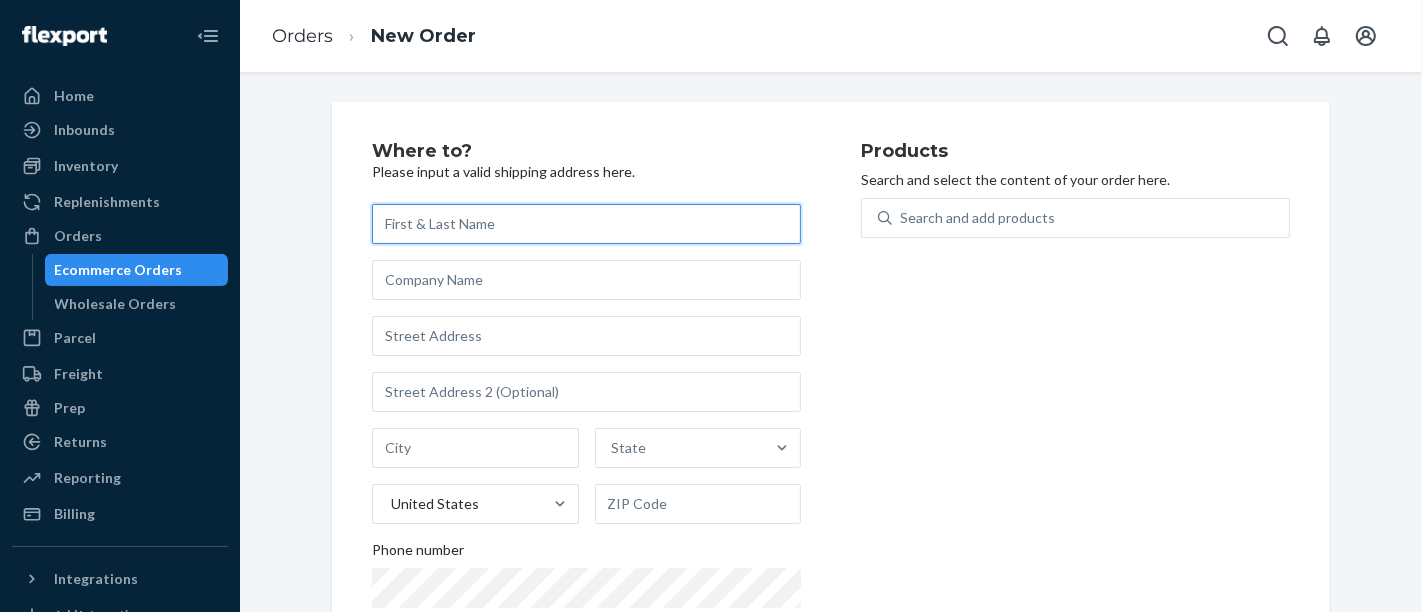 click at bounding box center (586, 224) 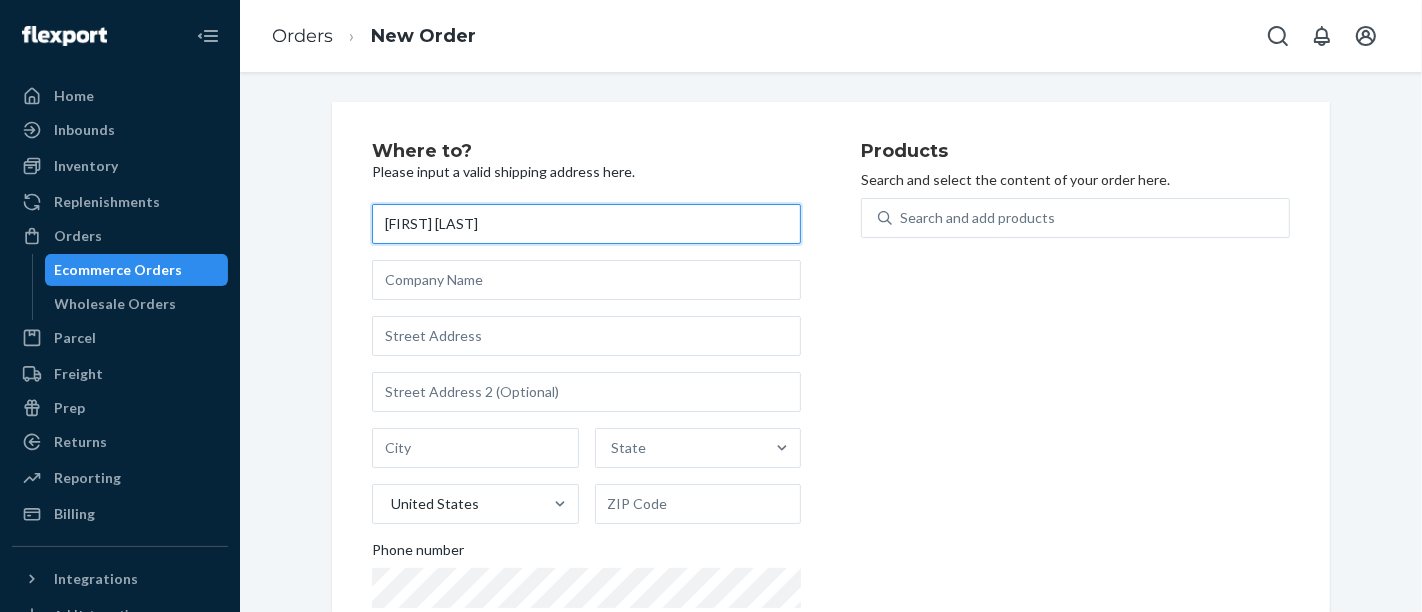 type on "Bill Nichols" 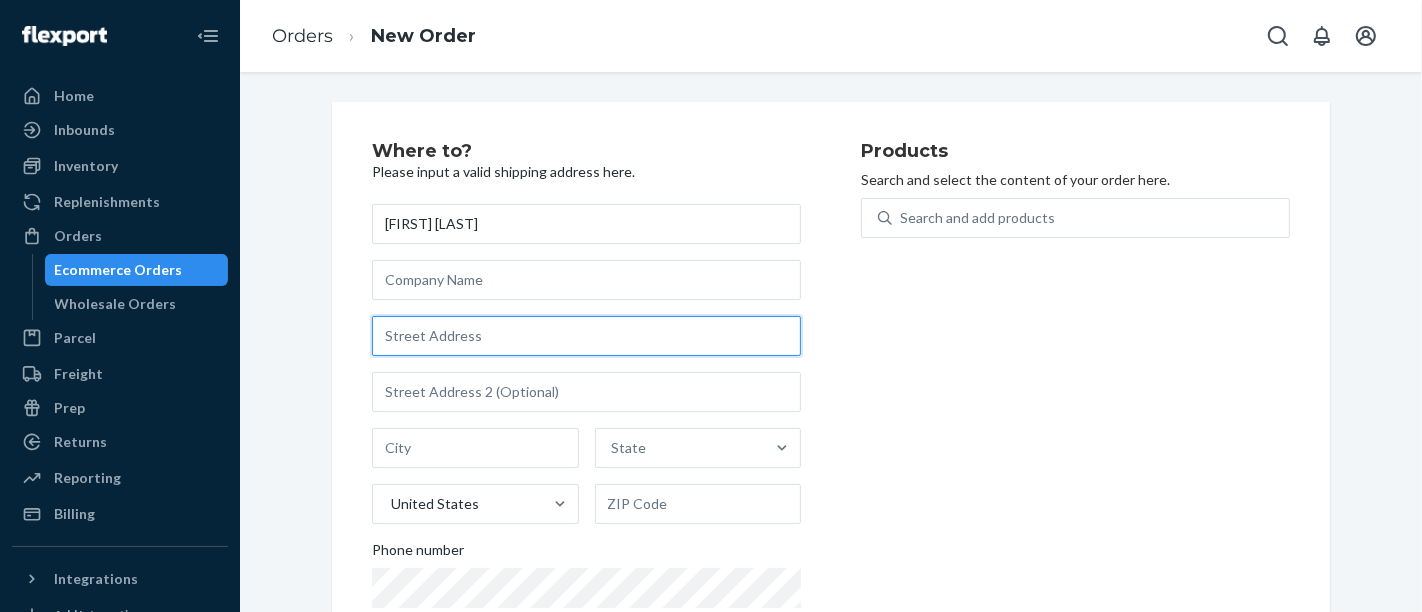 click at bounding box center (586, 336) 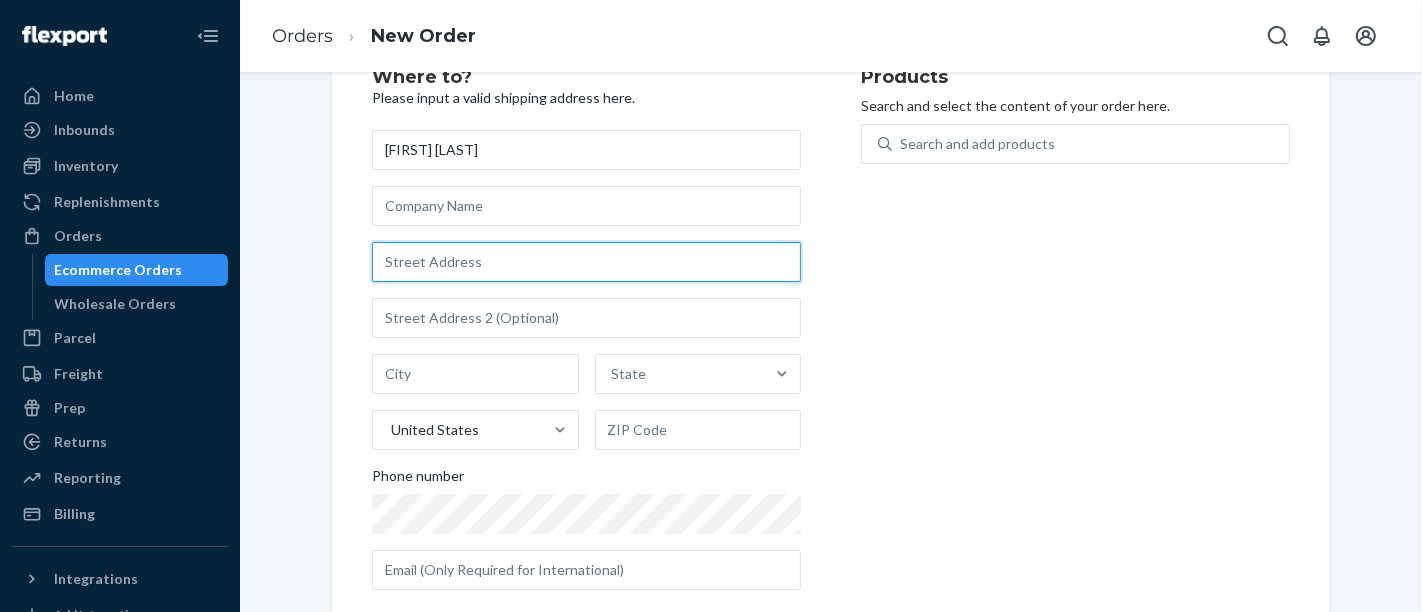 scroll, scrollTop: 106, scrollLeft: 0, axis: vertical 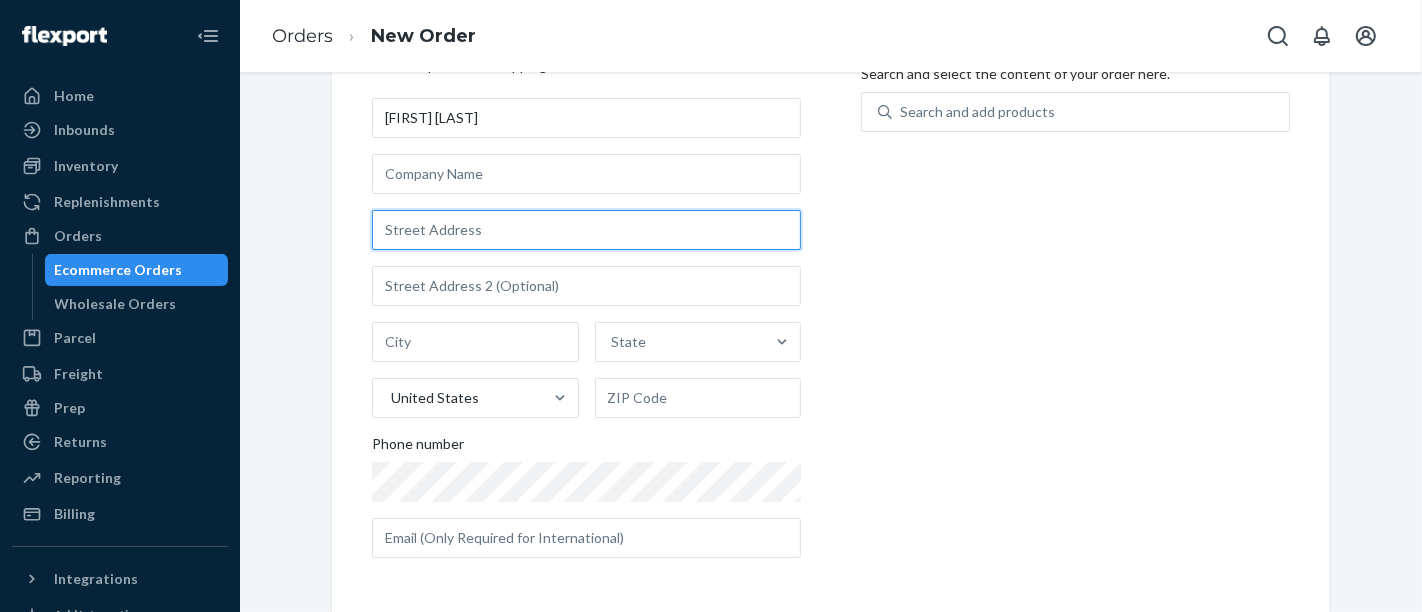 click at bounding box center [586, 230] 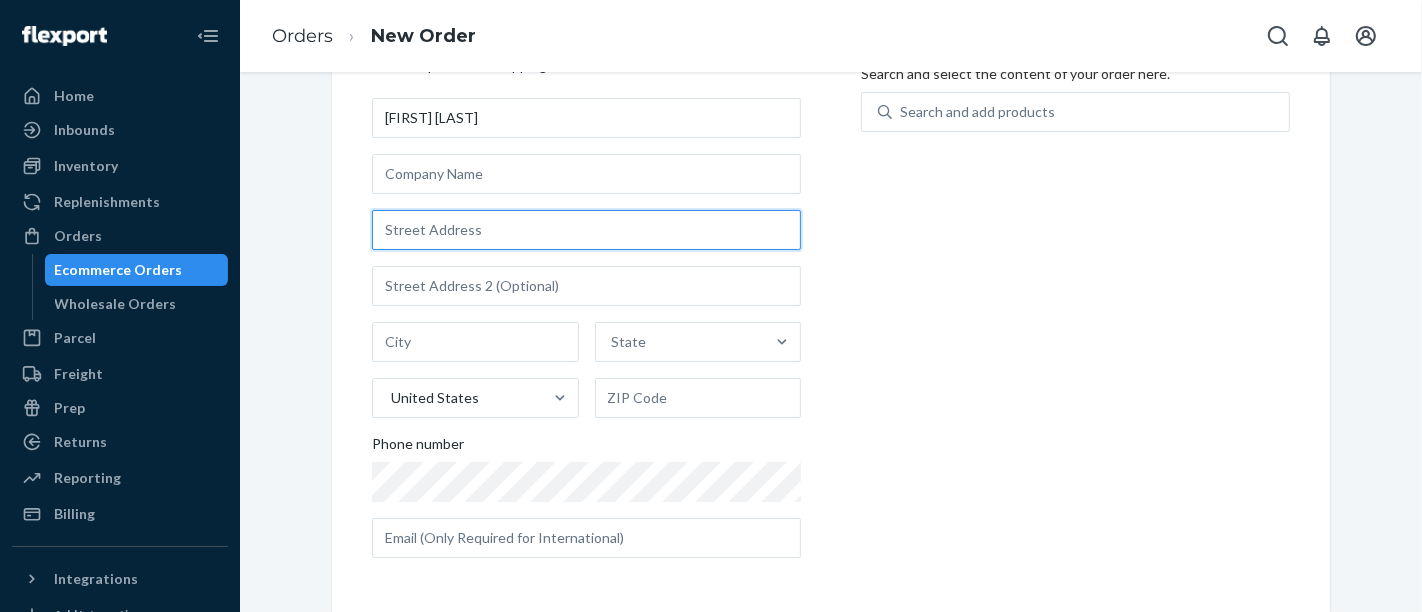 paste on "1276 Burris Valley Rd" 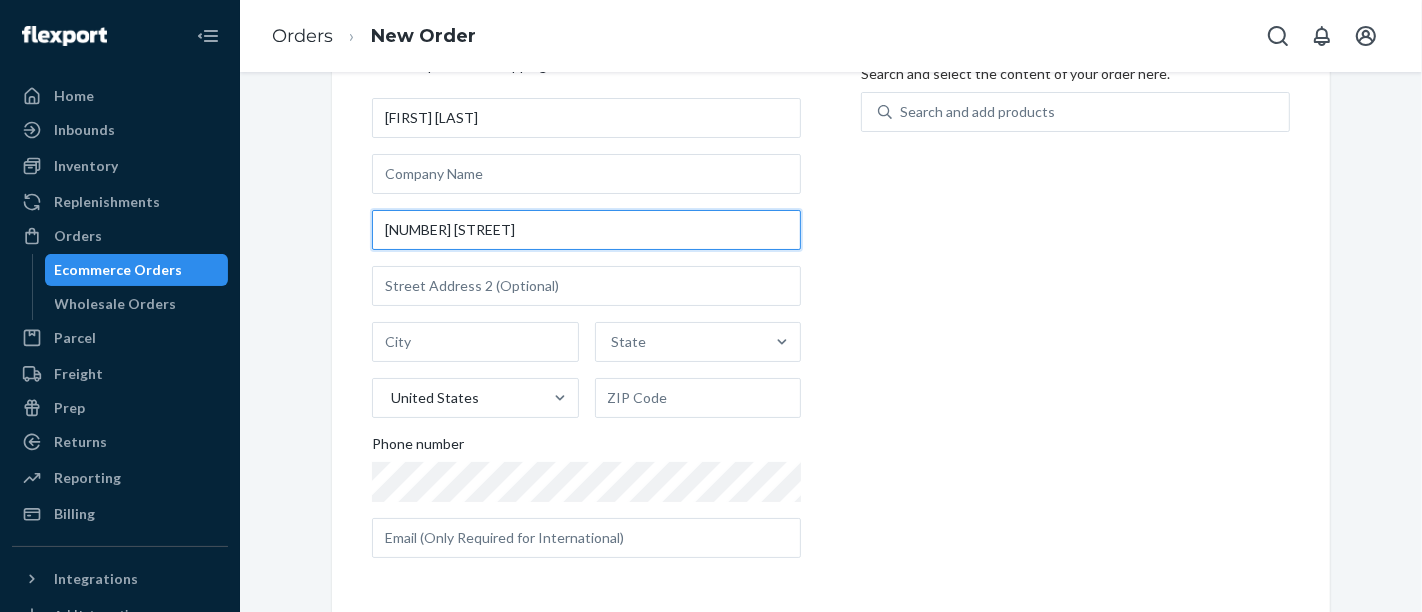 type on "1276 Burris Valley Rd" 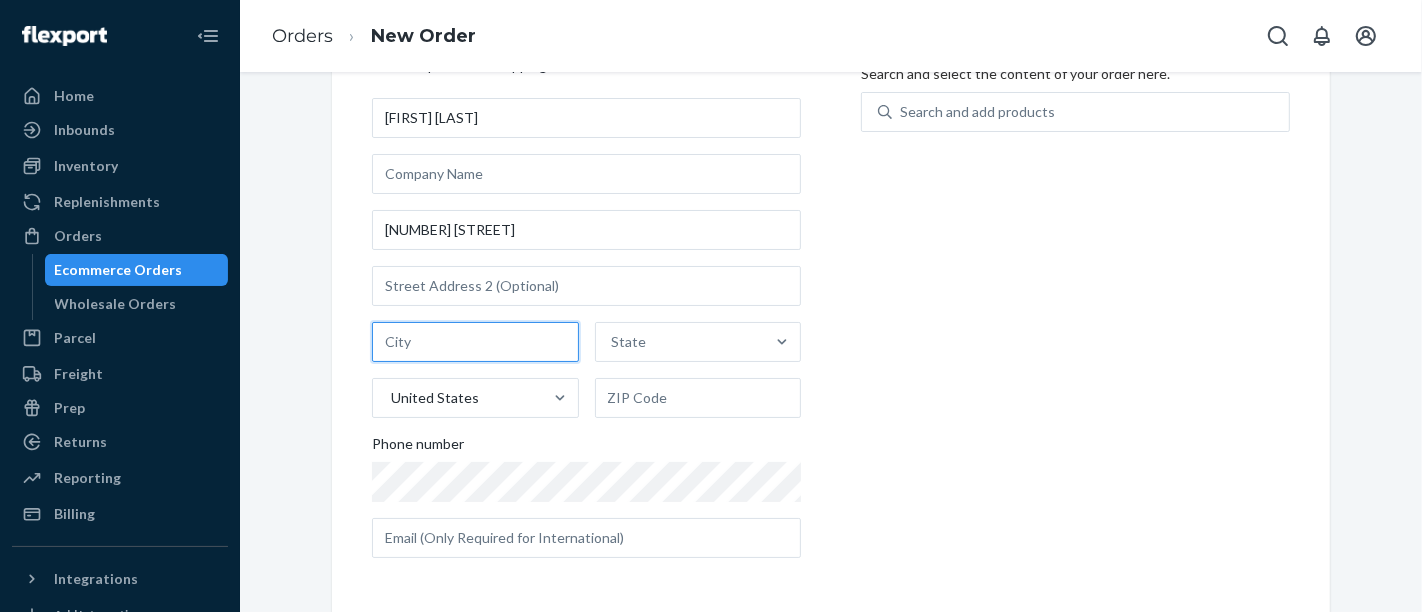 click at bounding box center [475, 342] 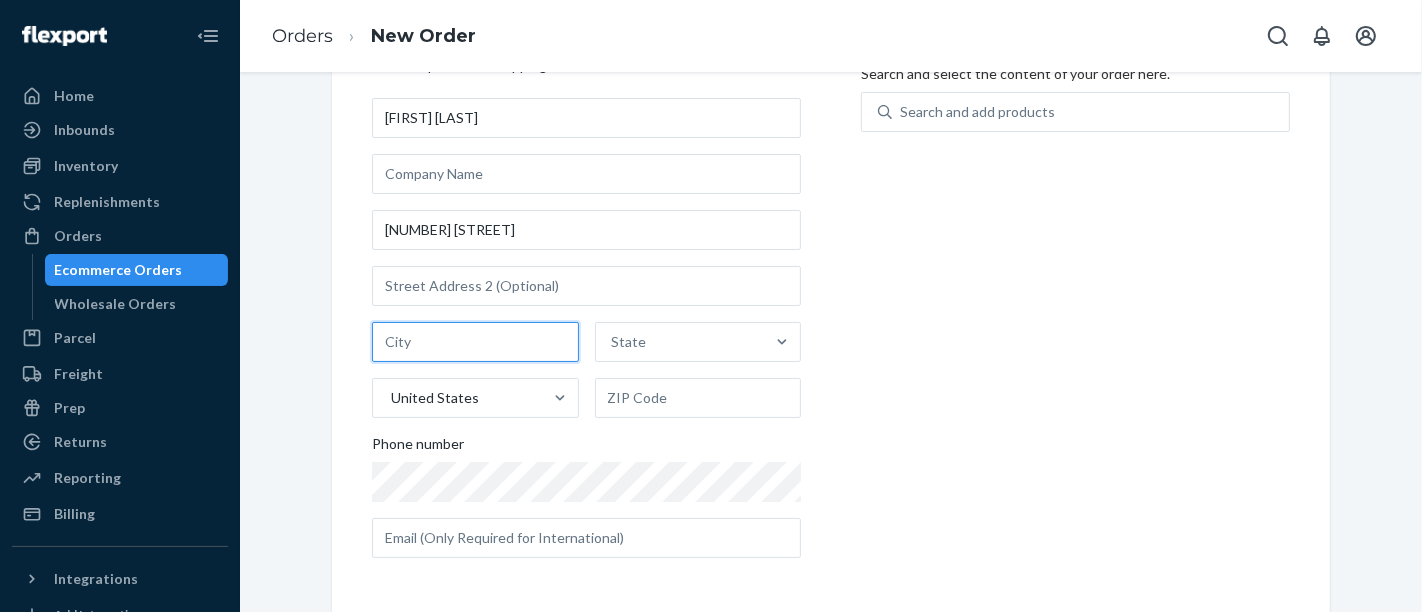 paste on "Pittsburg" 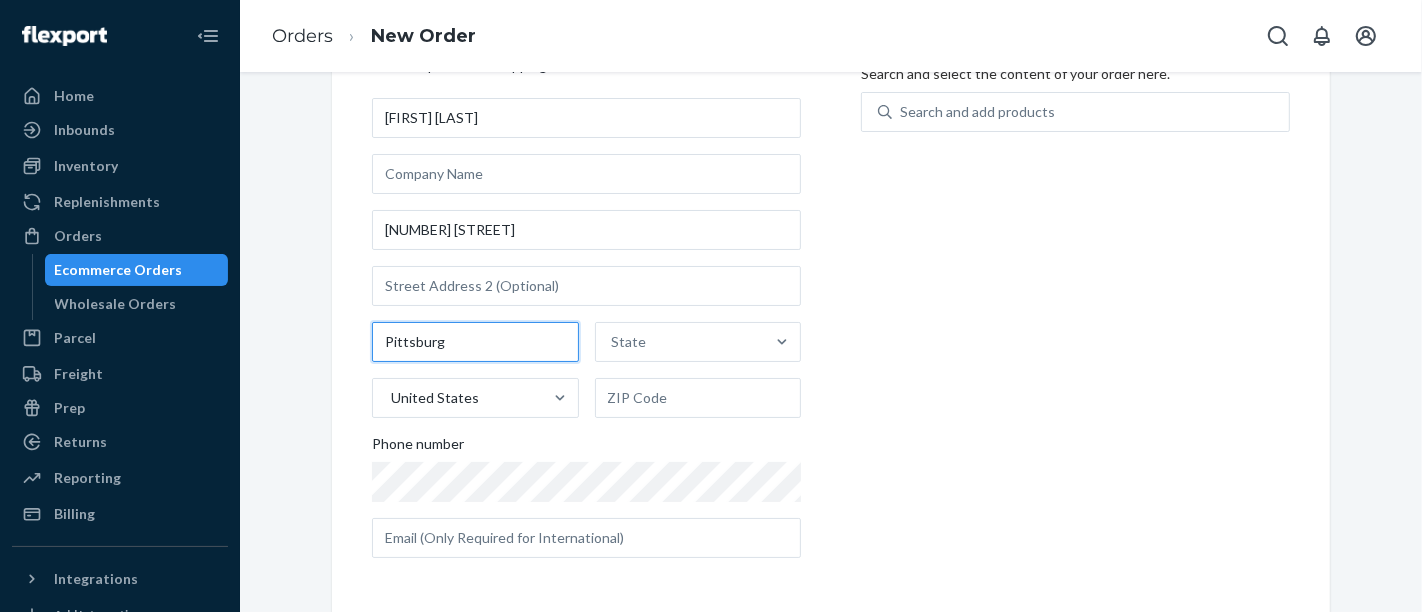 type on "Pittsburg" 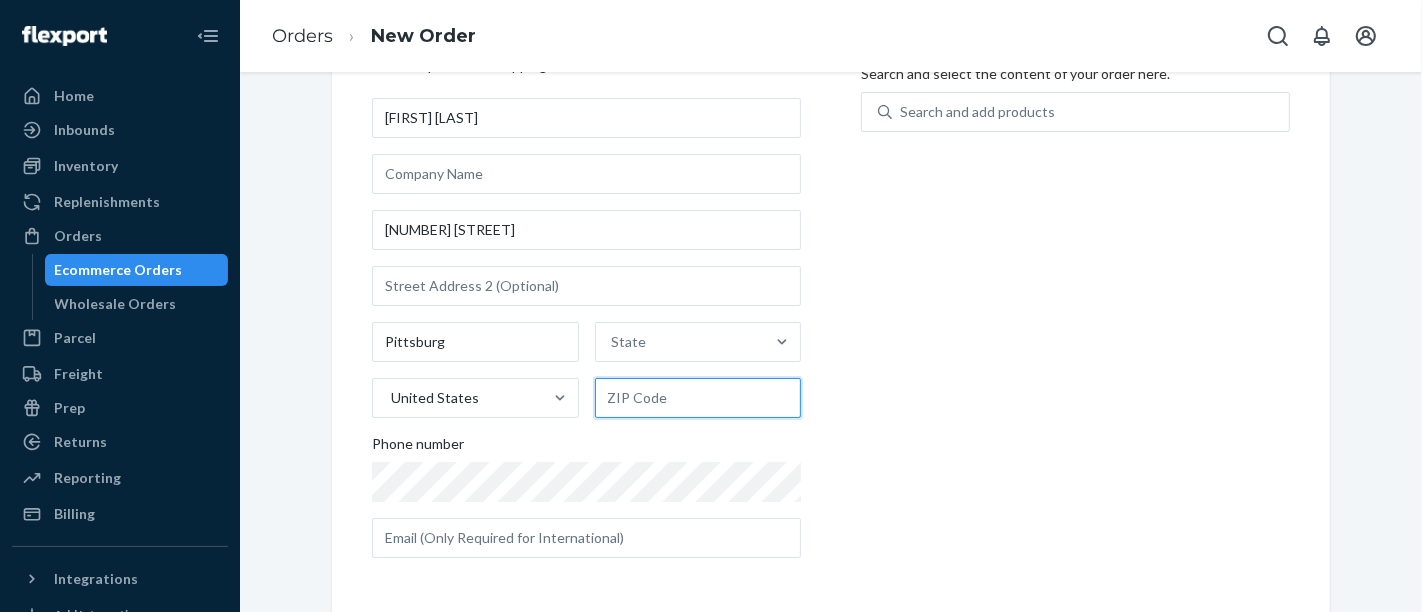 click at bounding box center (698, 398) 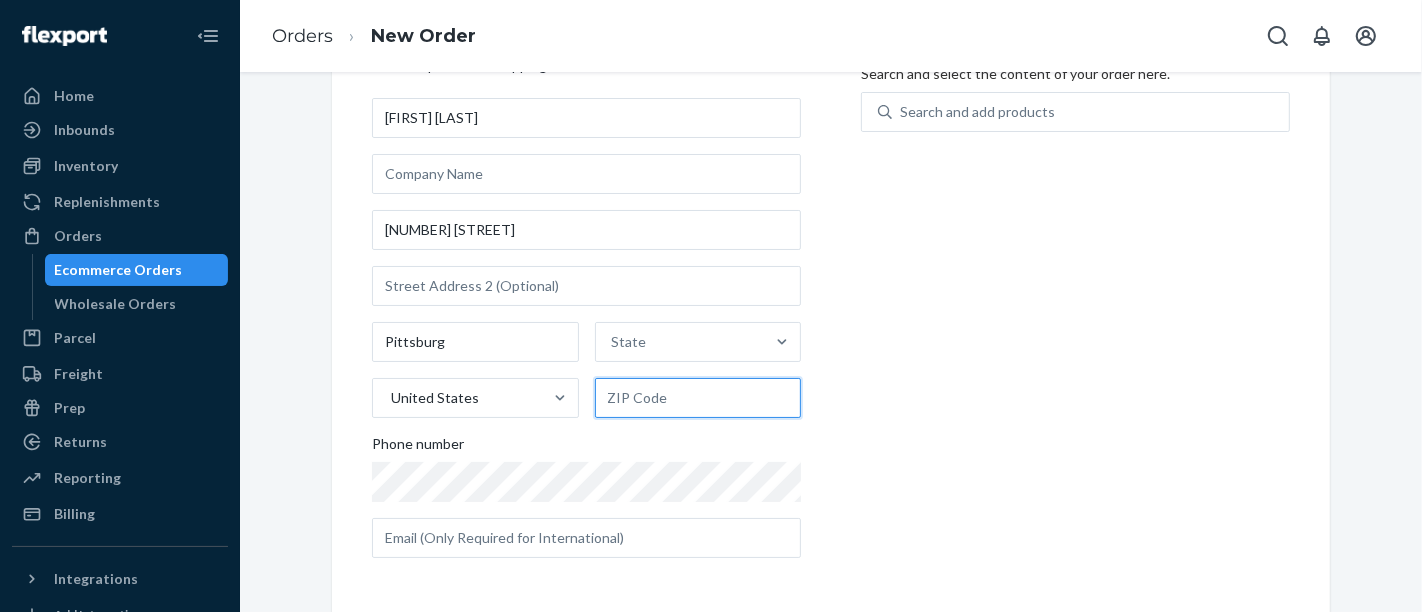 paste on "74560" 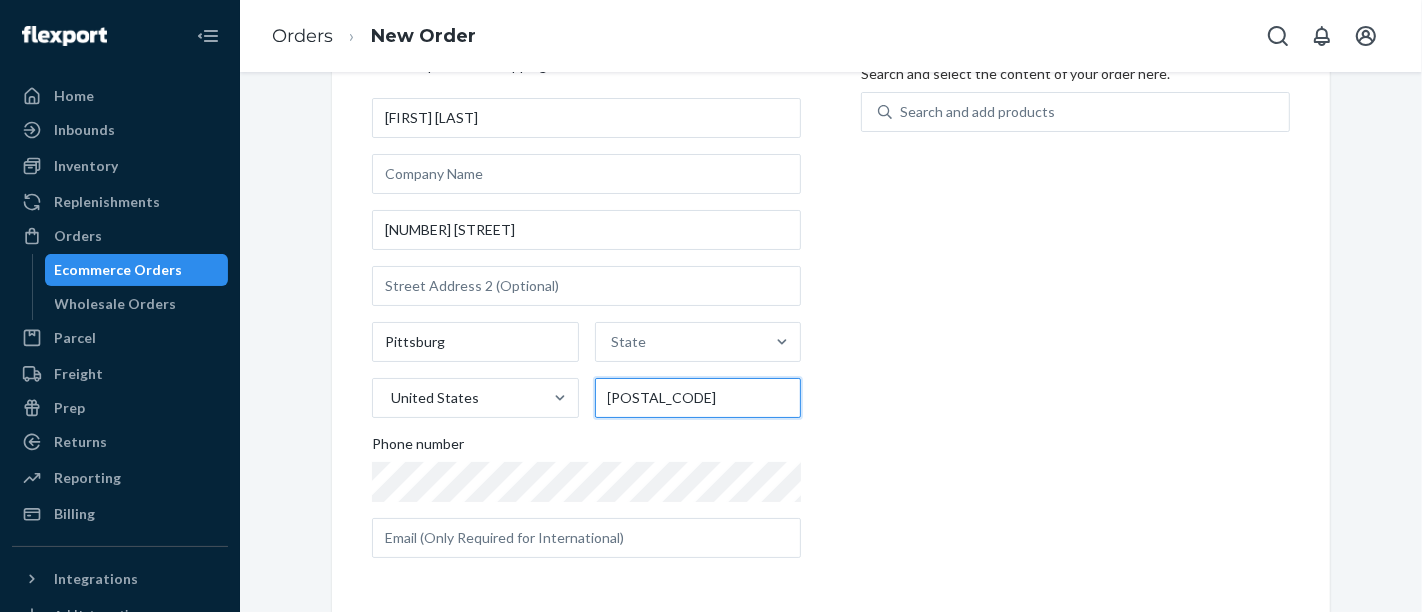 type on "74560" 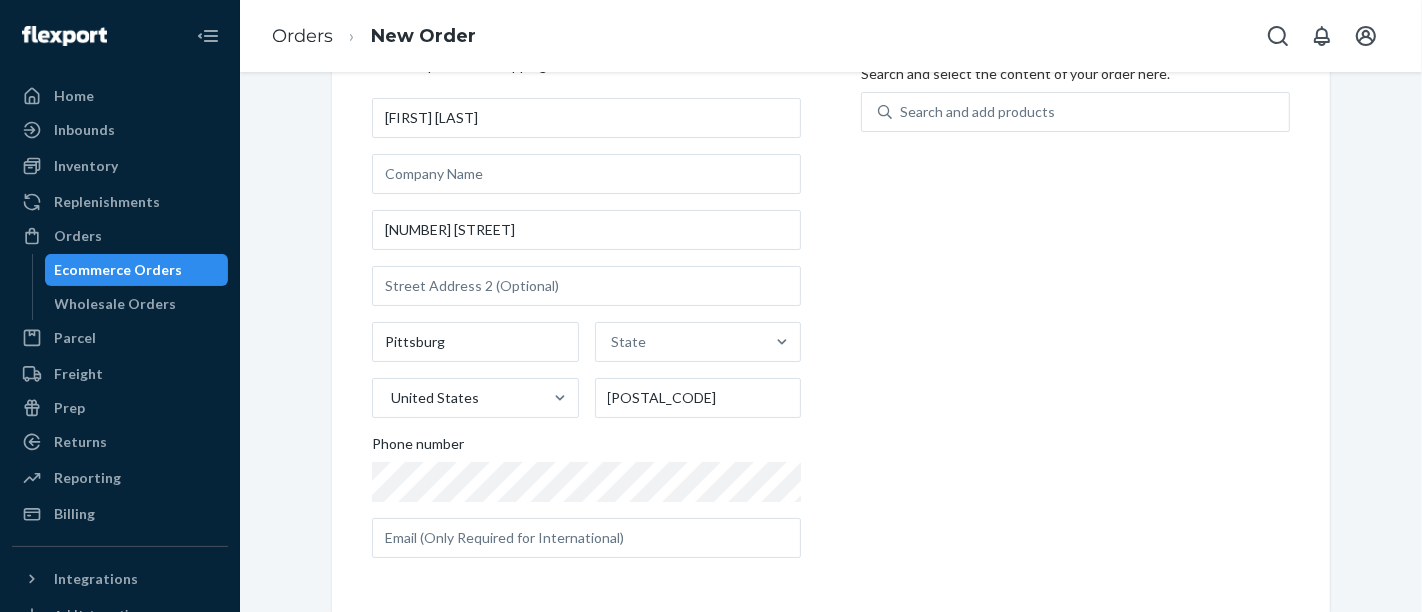 click on "Products Search and select the content of your order here. Search and add products" at bounding box center (1075, 305) 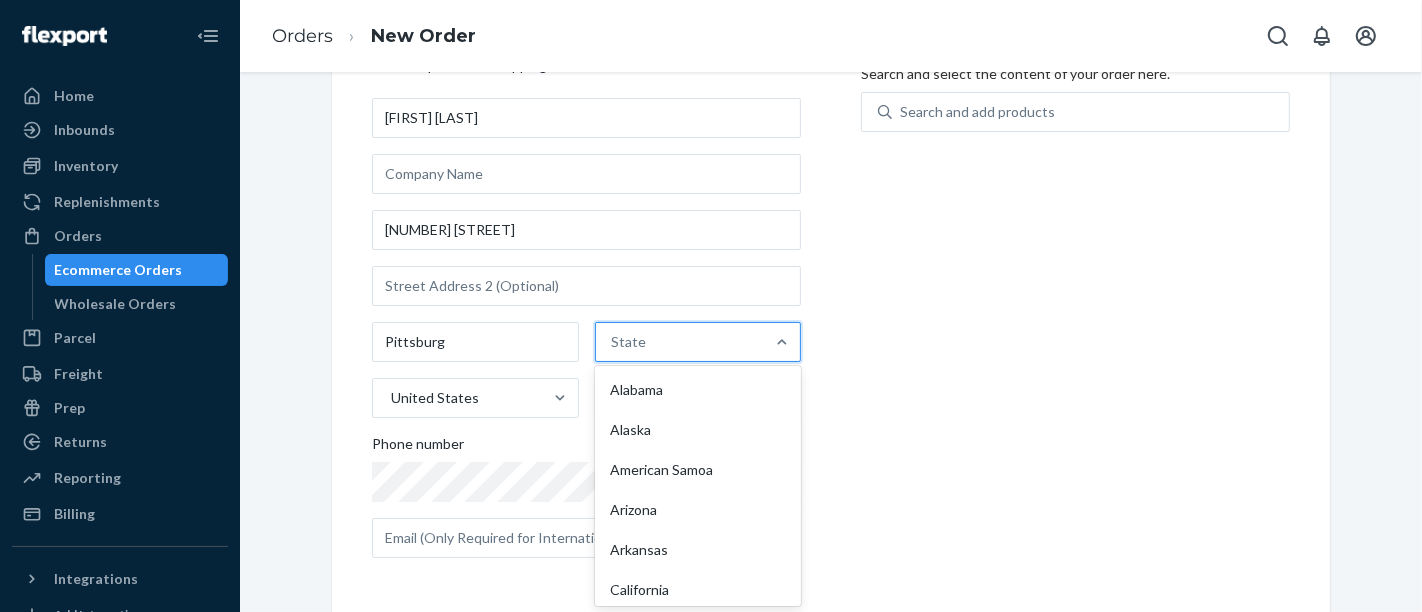 click on "State" at bounding box center (680, 342) 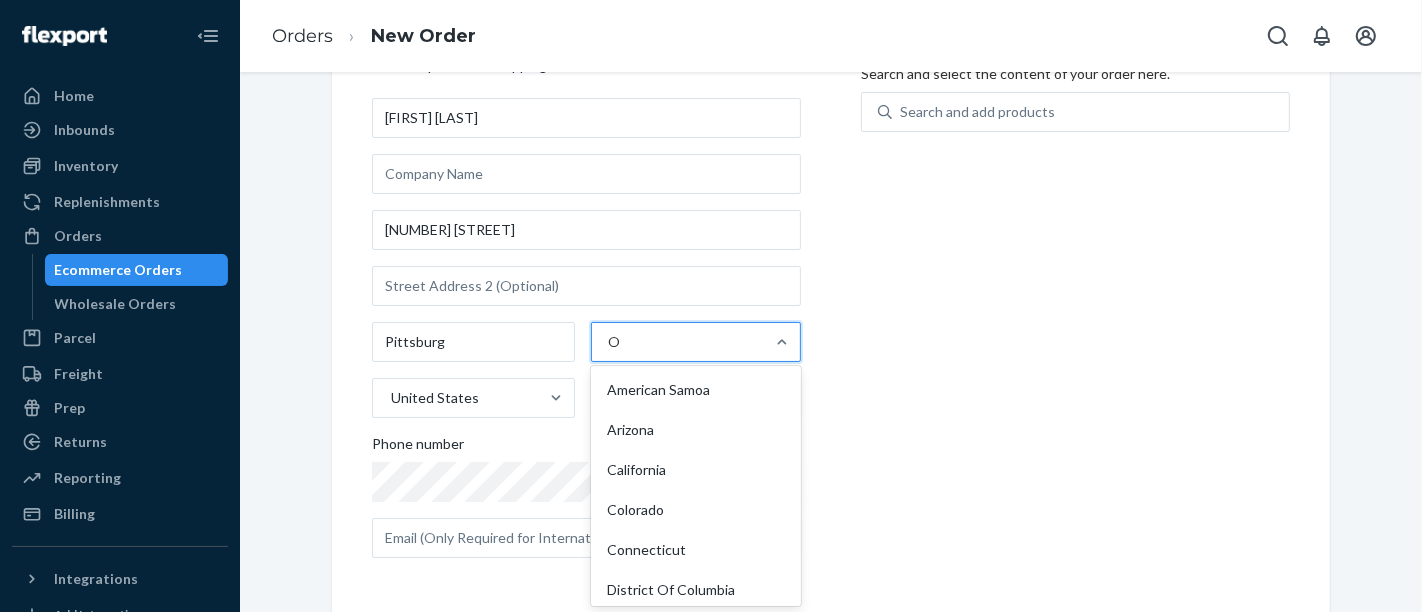 type on "OK" 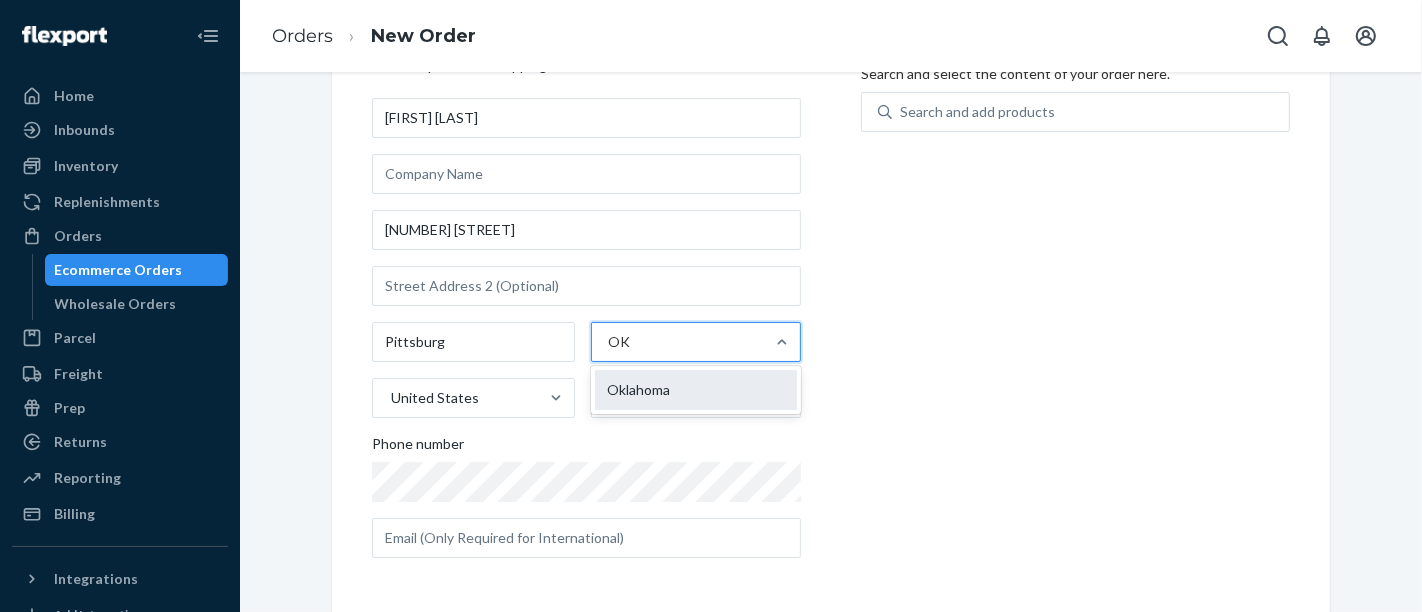 click on "Oklahoma" at bounding box center (696, 390) 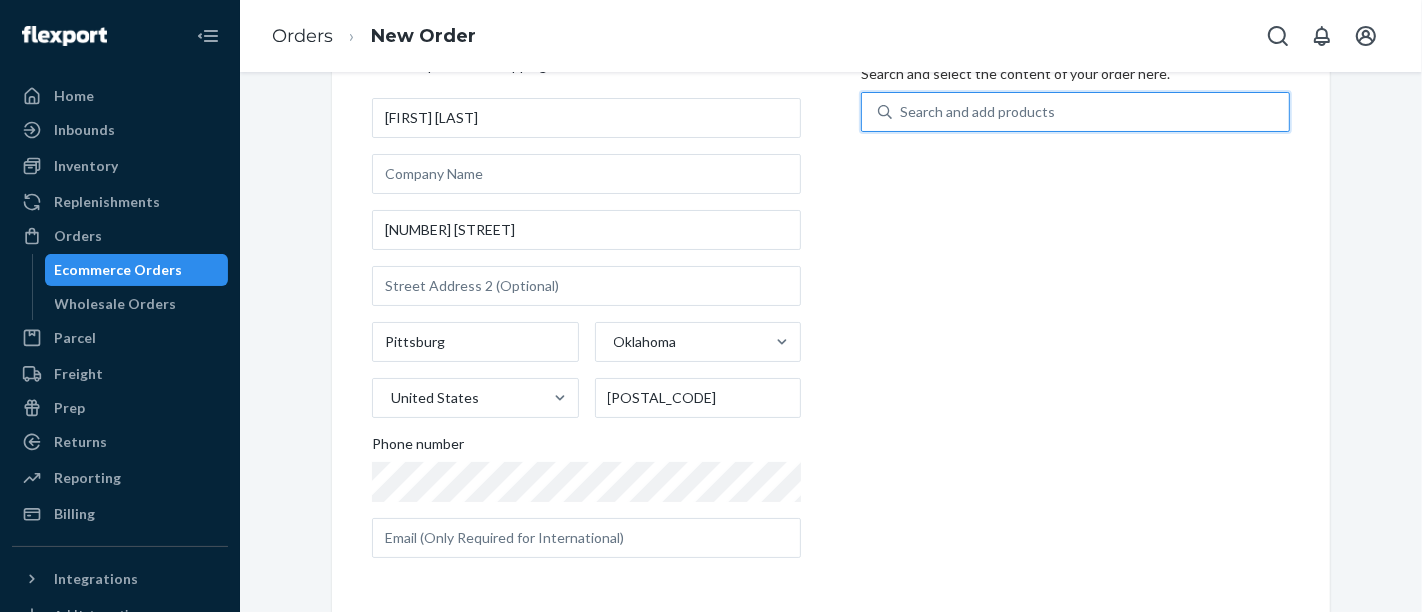 click on "Search and add products" at bounding box center (977, 112) 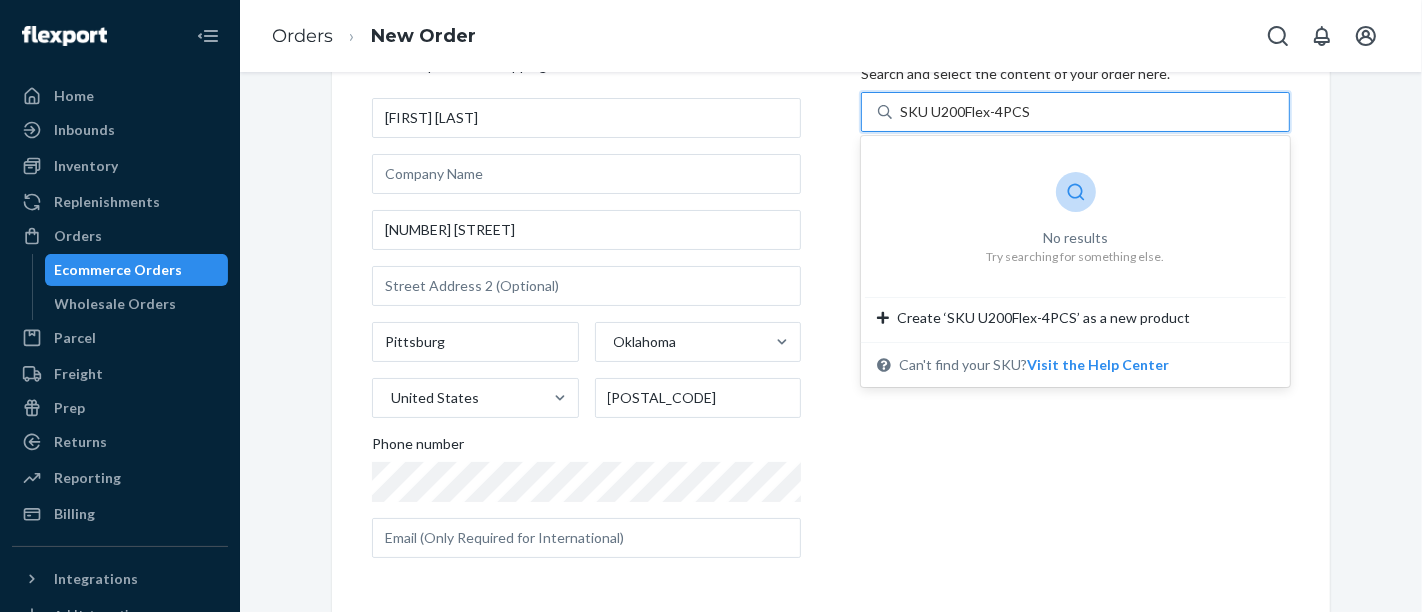 click on "SKU U200Flex-4PCS" at bounding box center [965, 112] 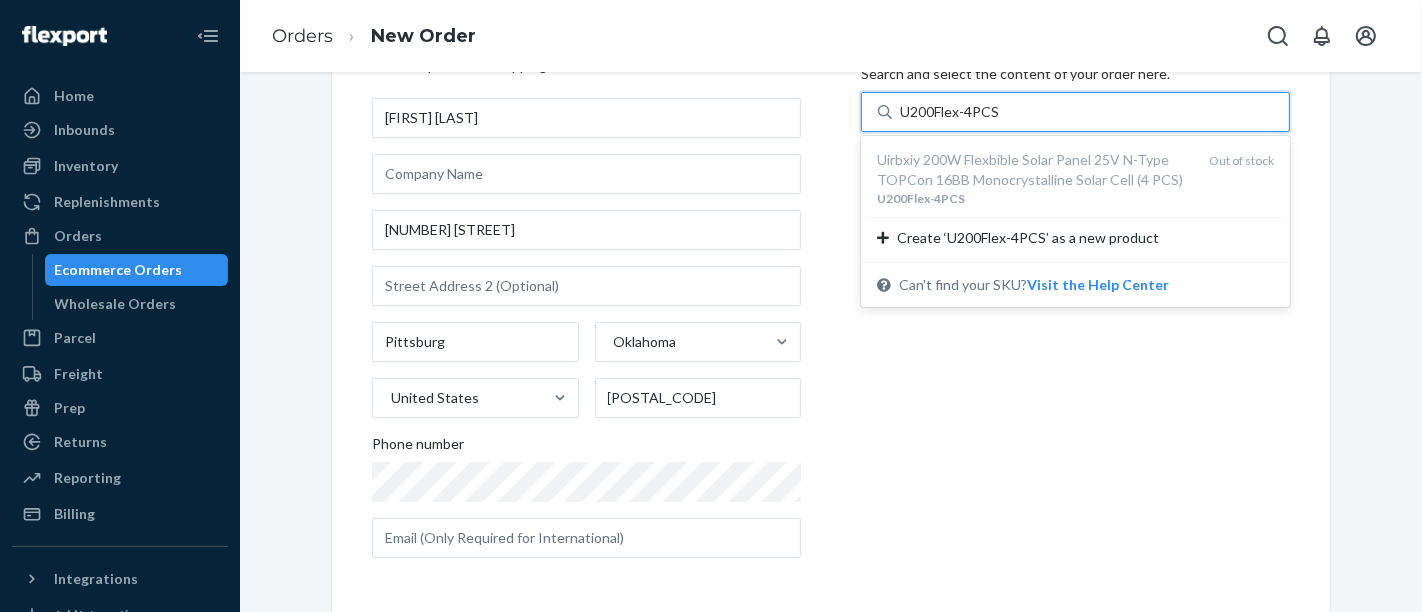 drag, startPoint x: 954, startPoint y: 105, endPoint x: 1003, endPoint y: 101, distance: 49.162994 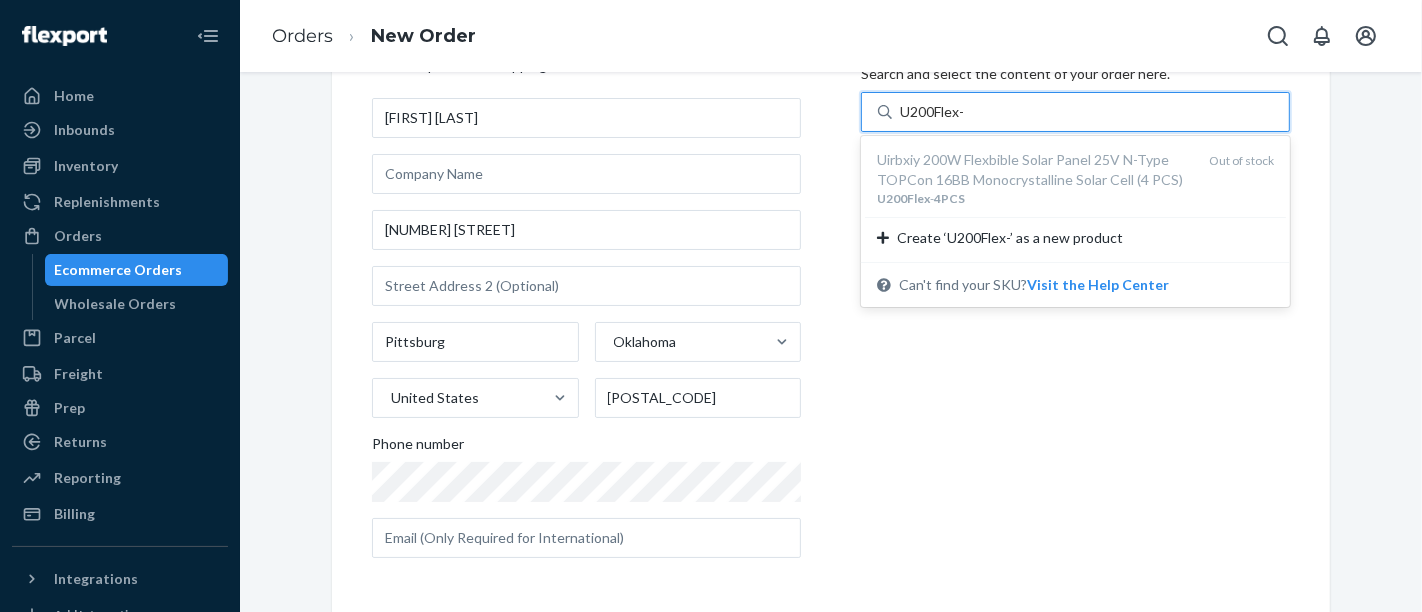 type on "U200Flex" 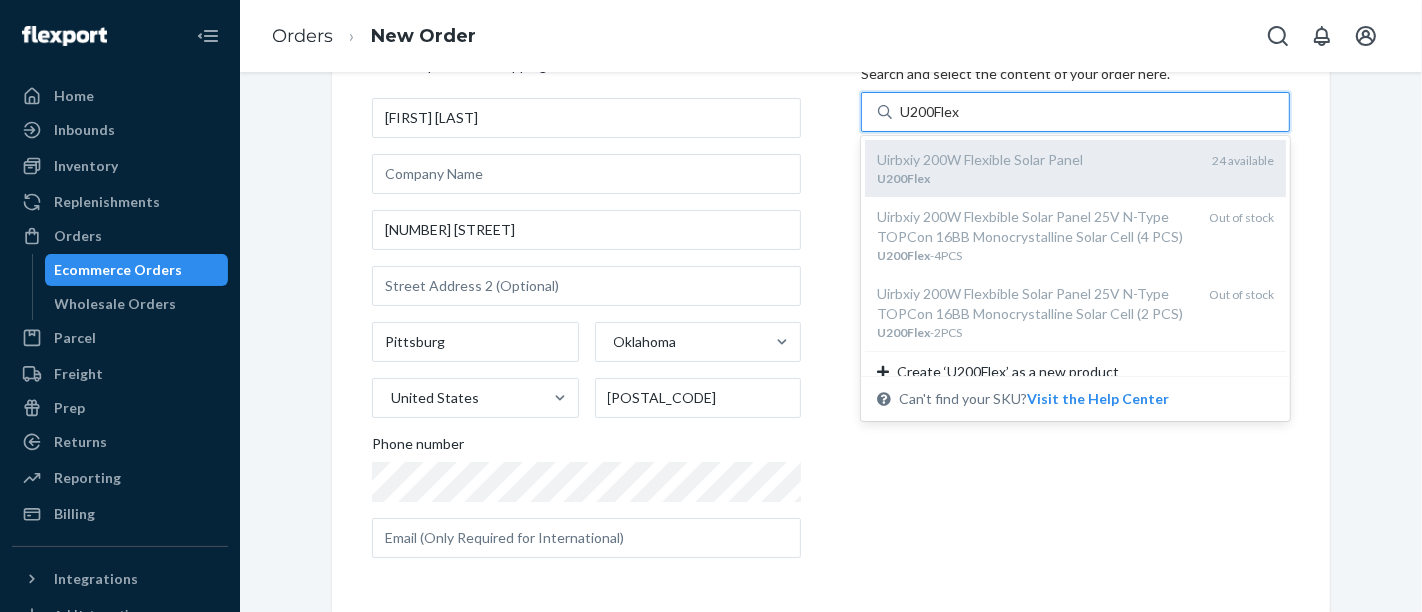 click on "U200Flex" at bounding box center [1036, 178] 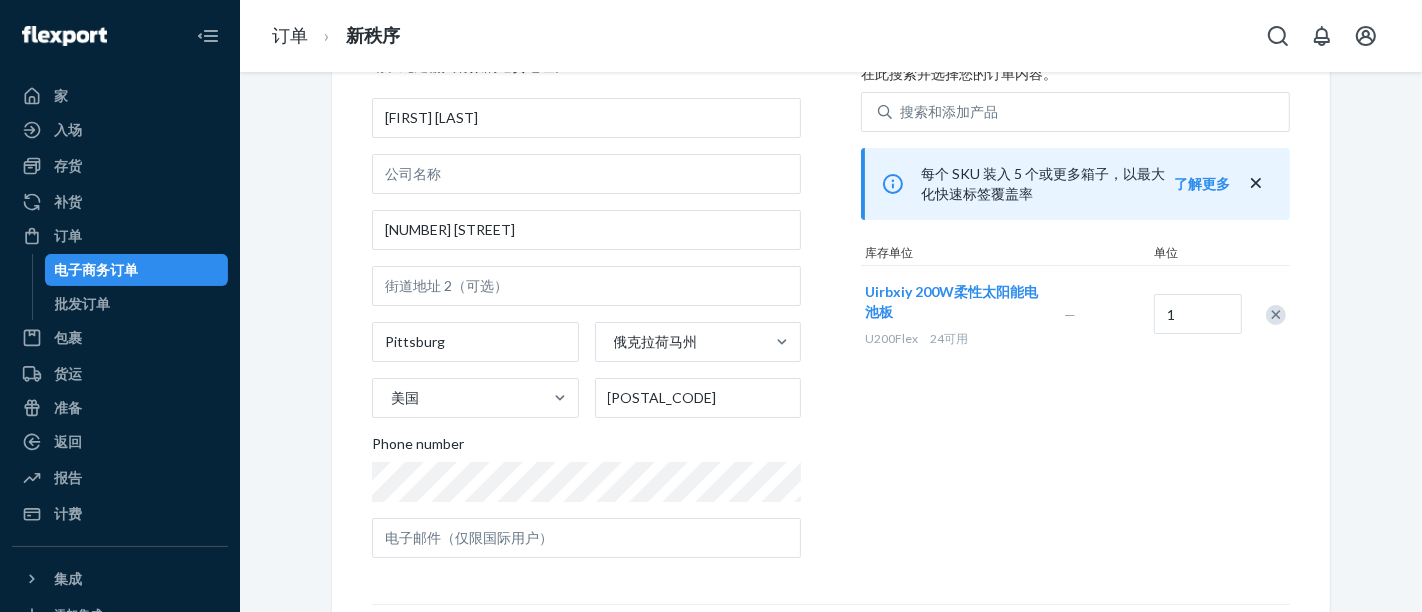 click 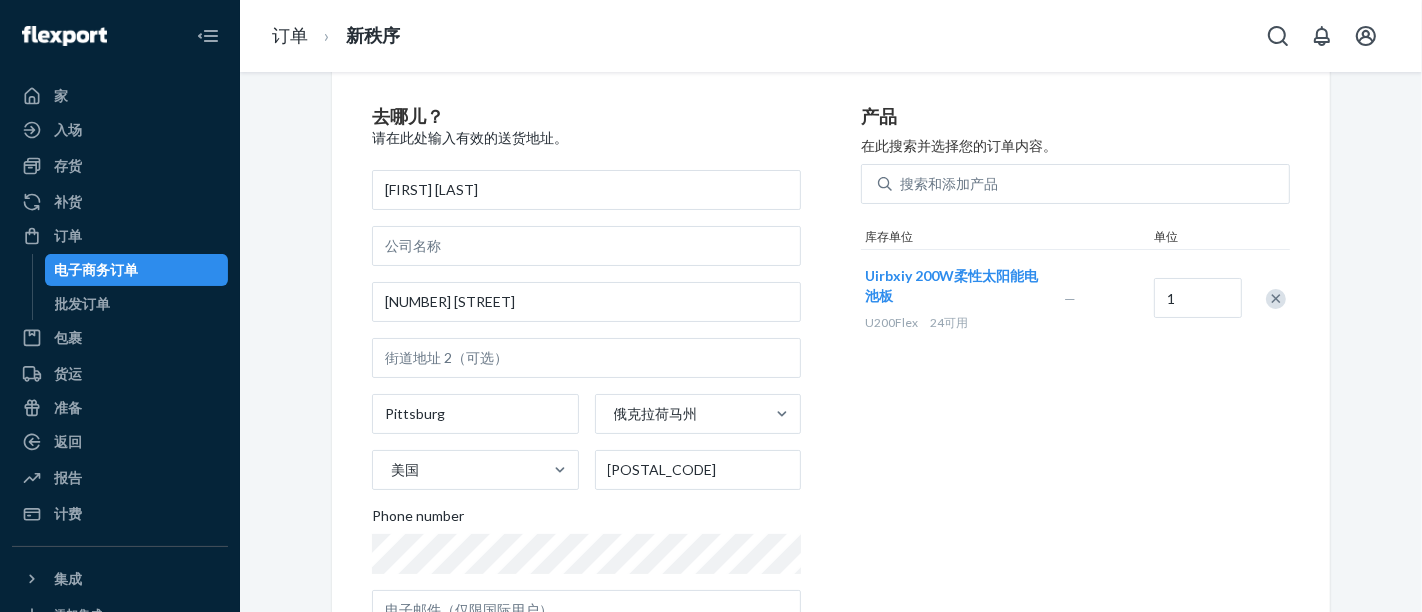 scroll, scrollTop: 0, scrollLeft: 0, axis: both 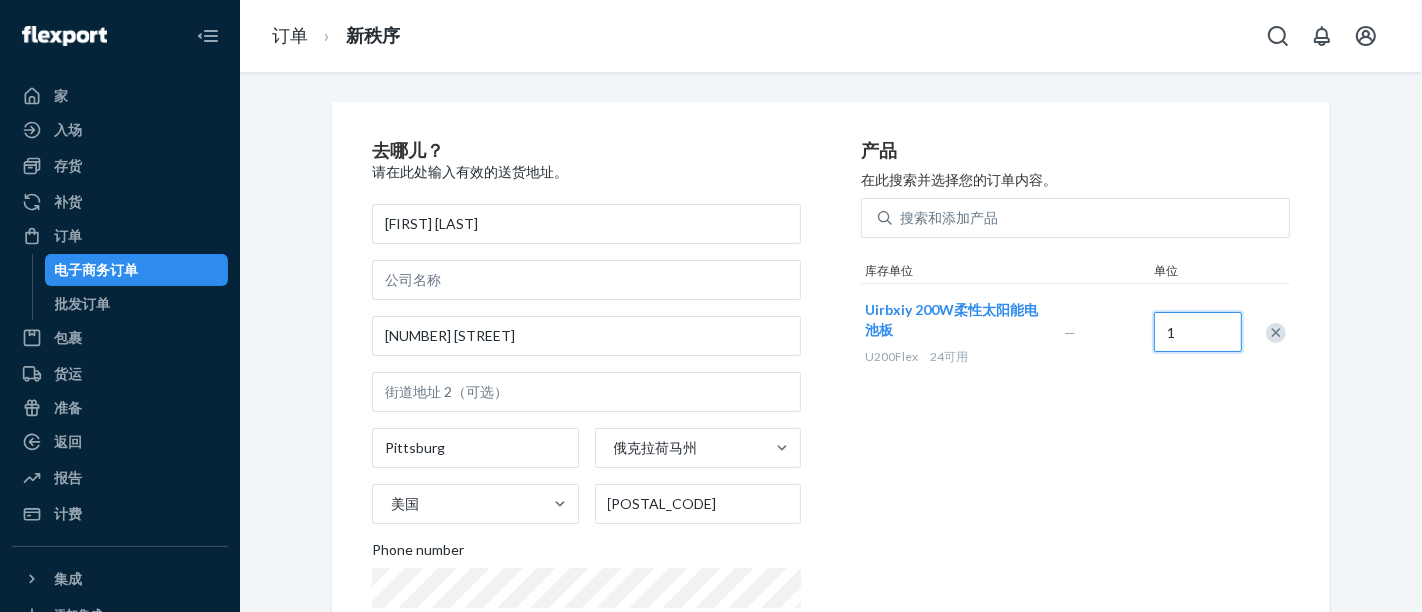 click on "1" at bounding box center [1198, 332] 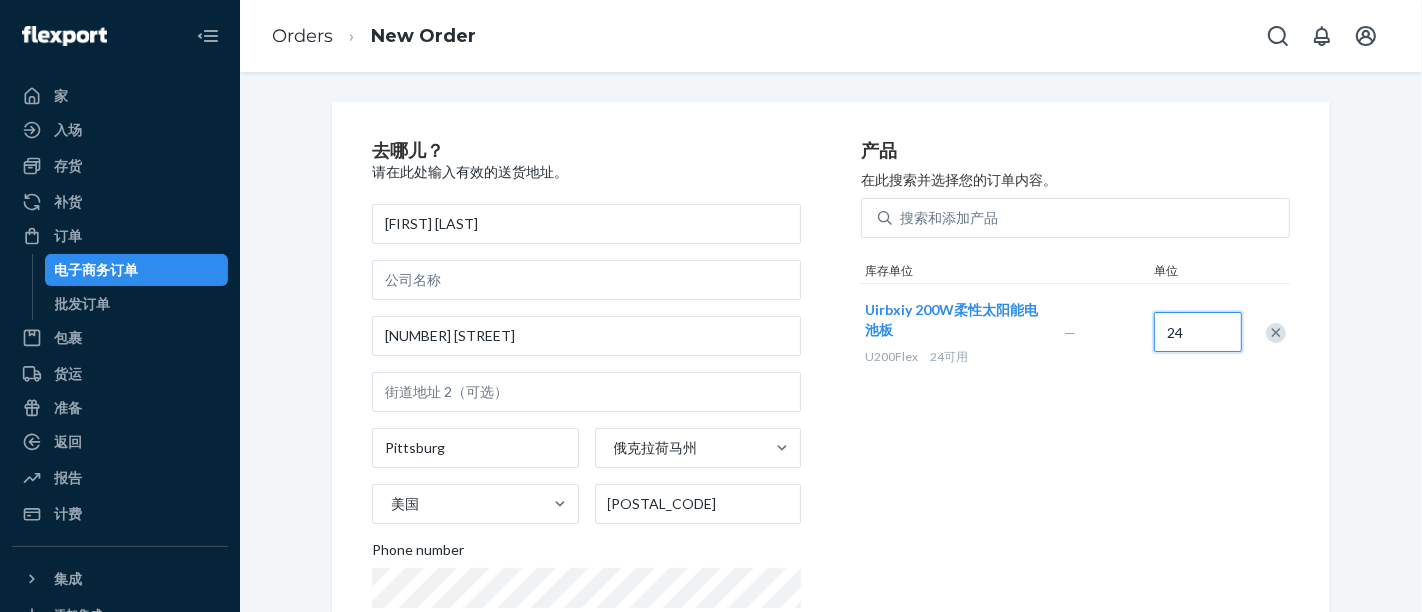 type on "24" 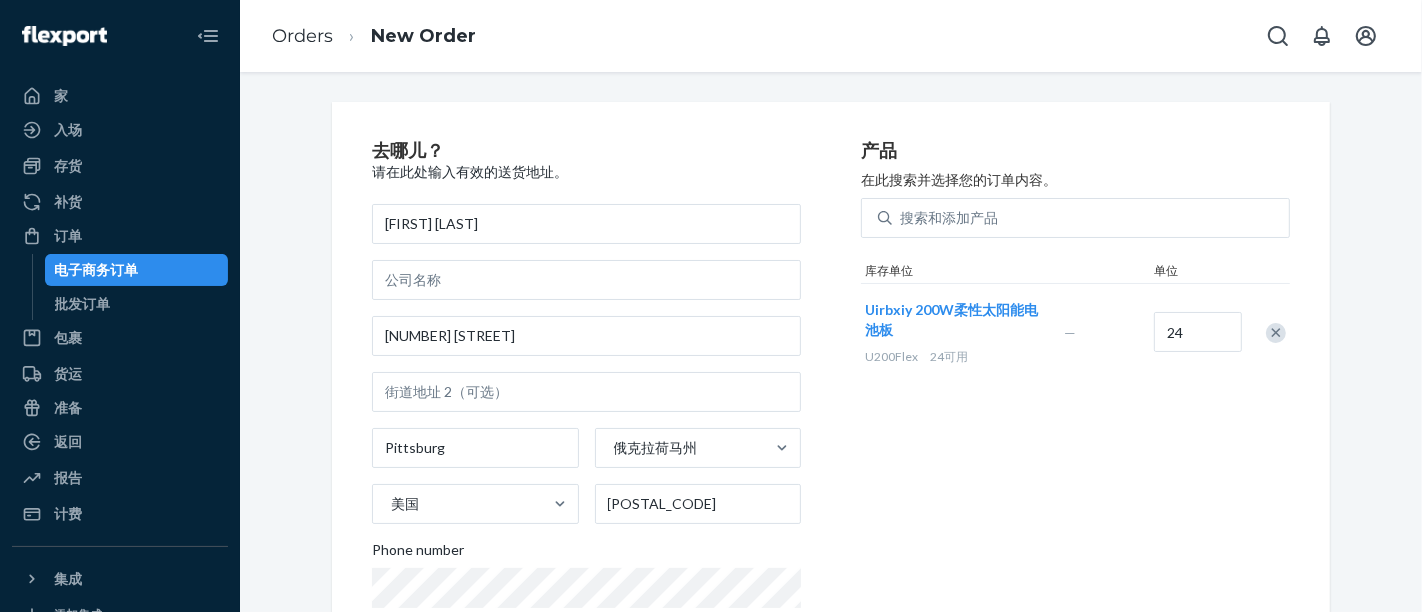 click at bounding box center (1276, 333) 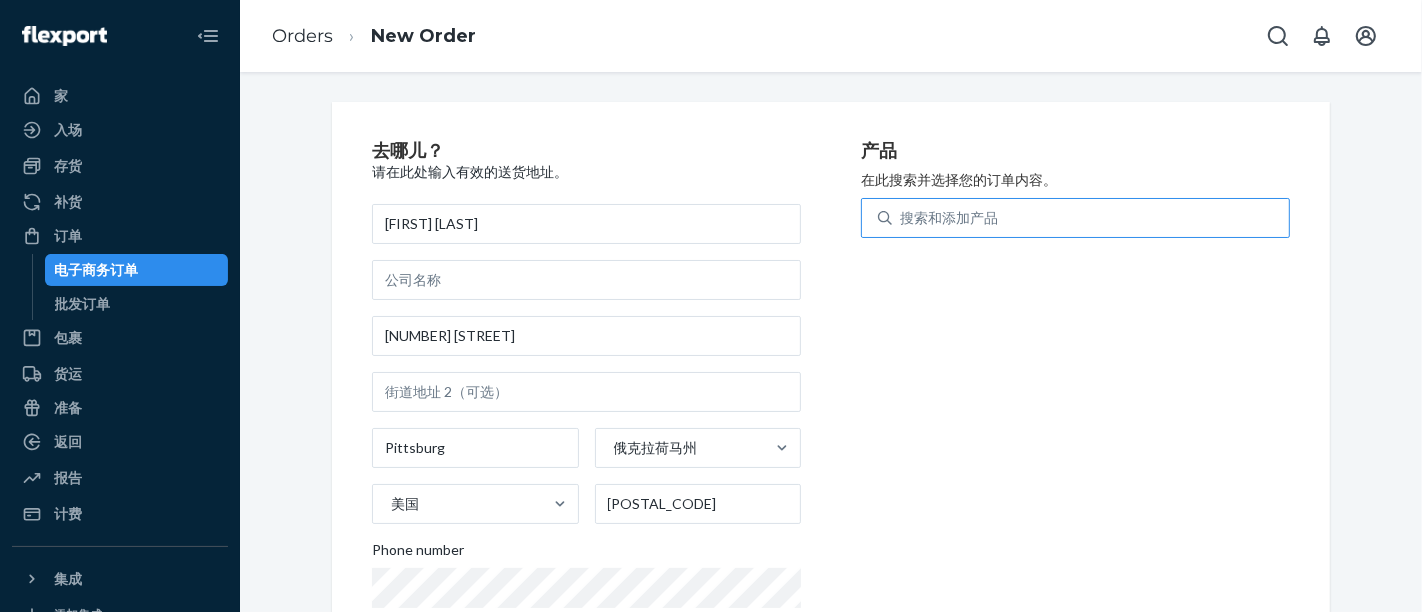 click on "搜索和添加产品" at bounding box center (1090, 218) 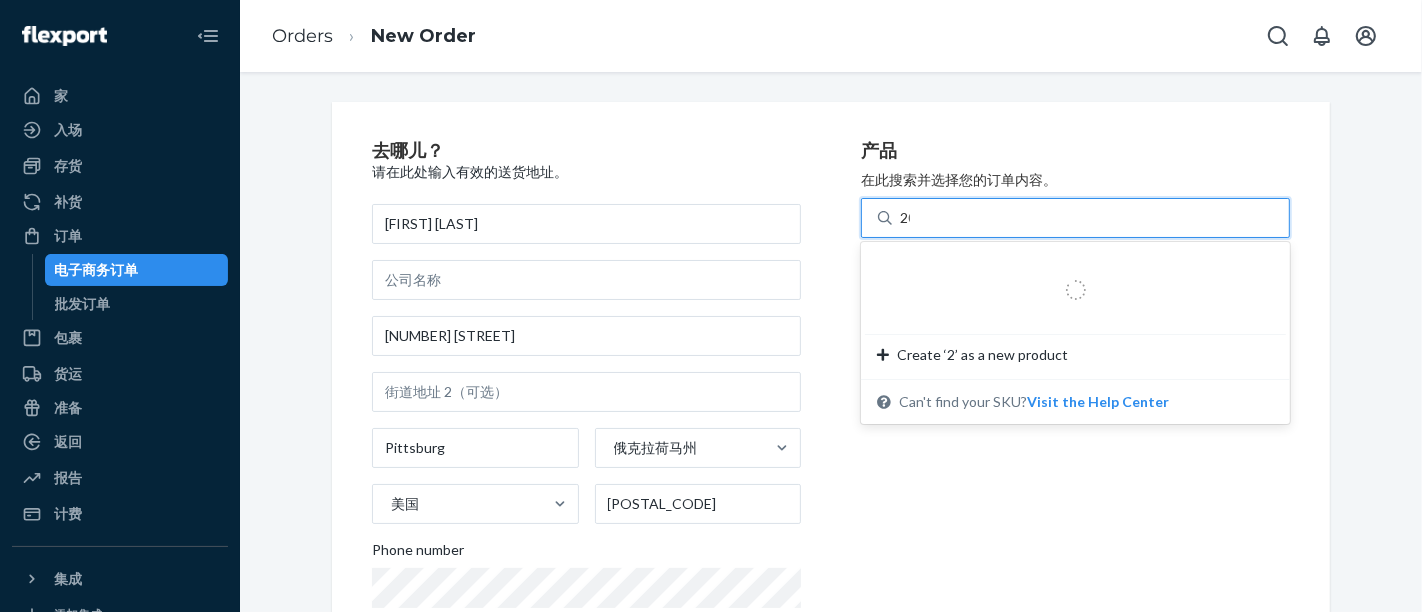 type on "200" 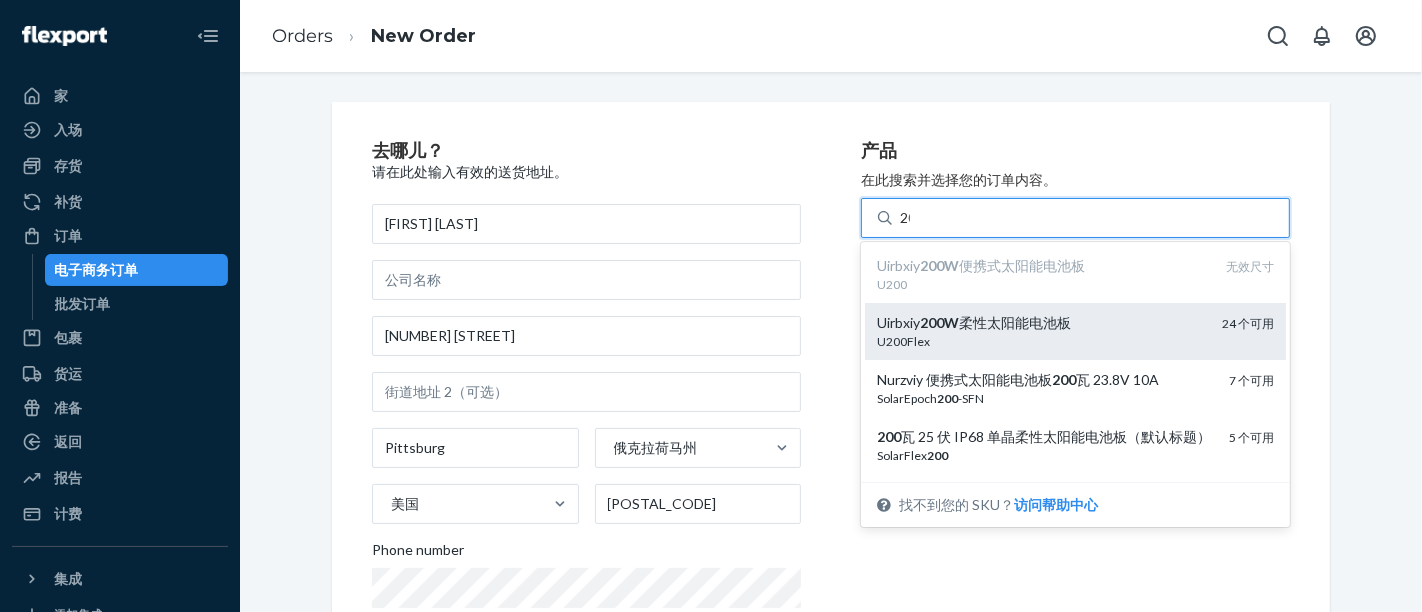 click on "U200Flex" at bounding box center (1041, 341) 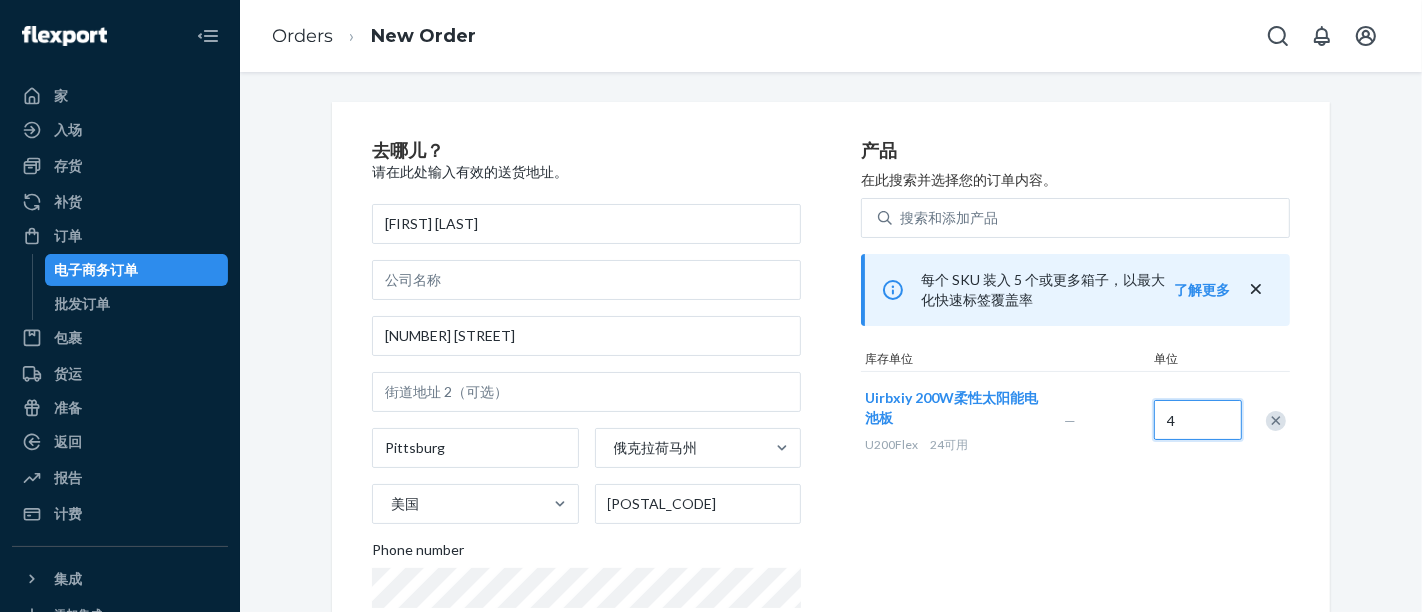 type on "4" 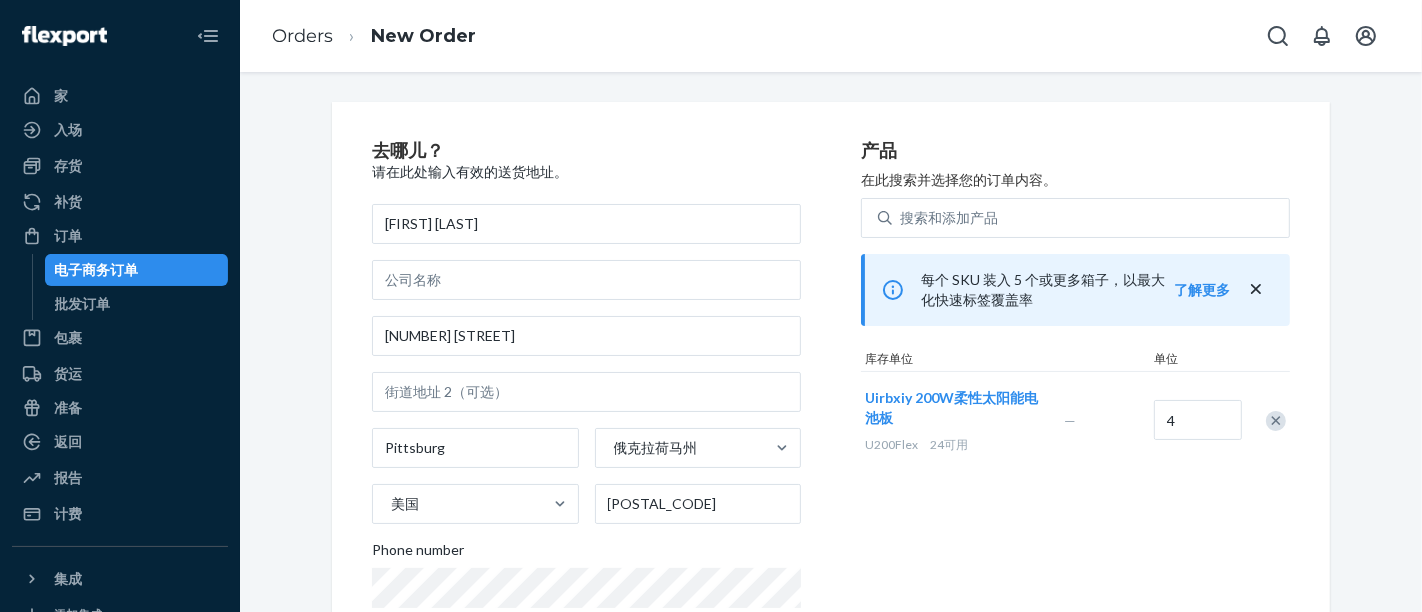 click on "产品 在此搜索并选择您的订单内容。 搜索和添加产品 每个 SKU 装入 5 个或更多箱子，以最大化快速标签覆盖率 了解更多 库存单位 单位 Uirbxiy 200W柔性太阳能电池板 U200Flex  24 可用 — 4" at bounding box center (1075, 411) 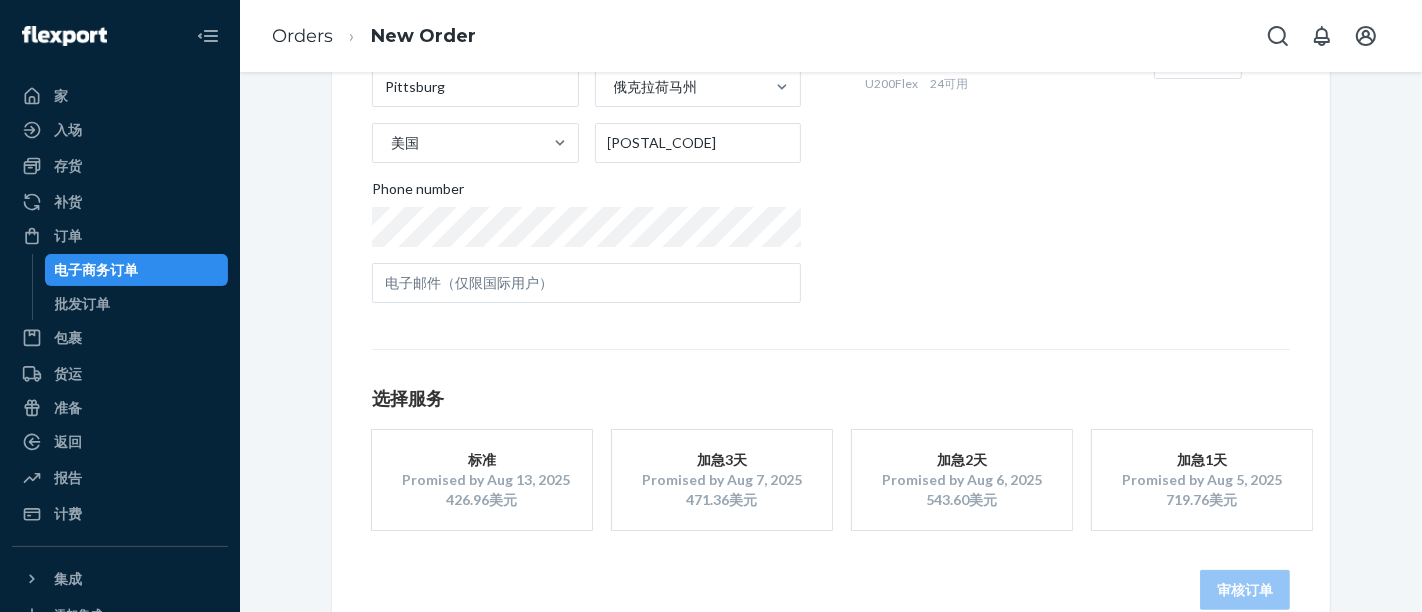 scroll, scrollTop: 397, scrollLeft: 0, axis: vertical 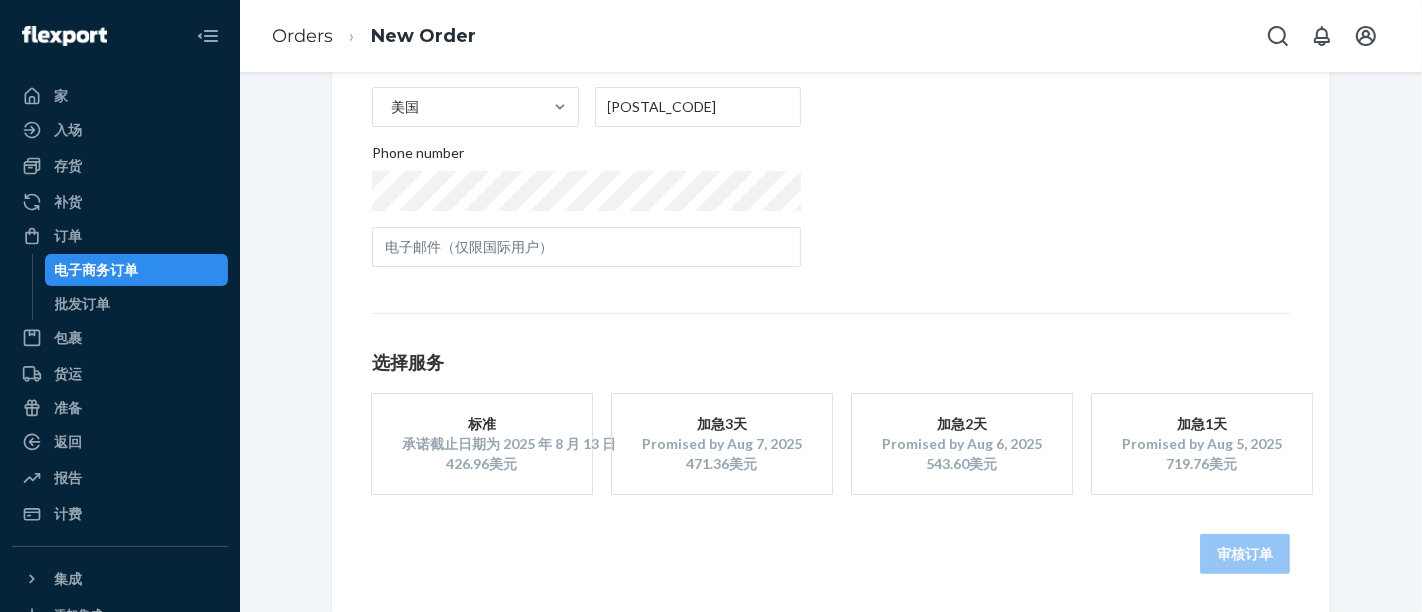 click on "承诺截止日期为 2025 年 8 月 13 日" at bounding box center [509, 443] 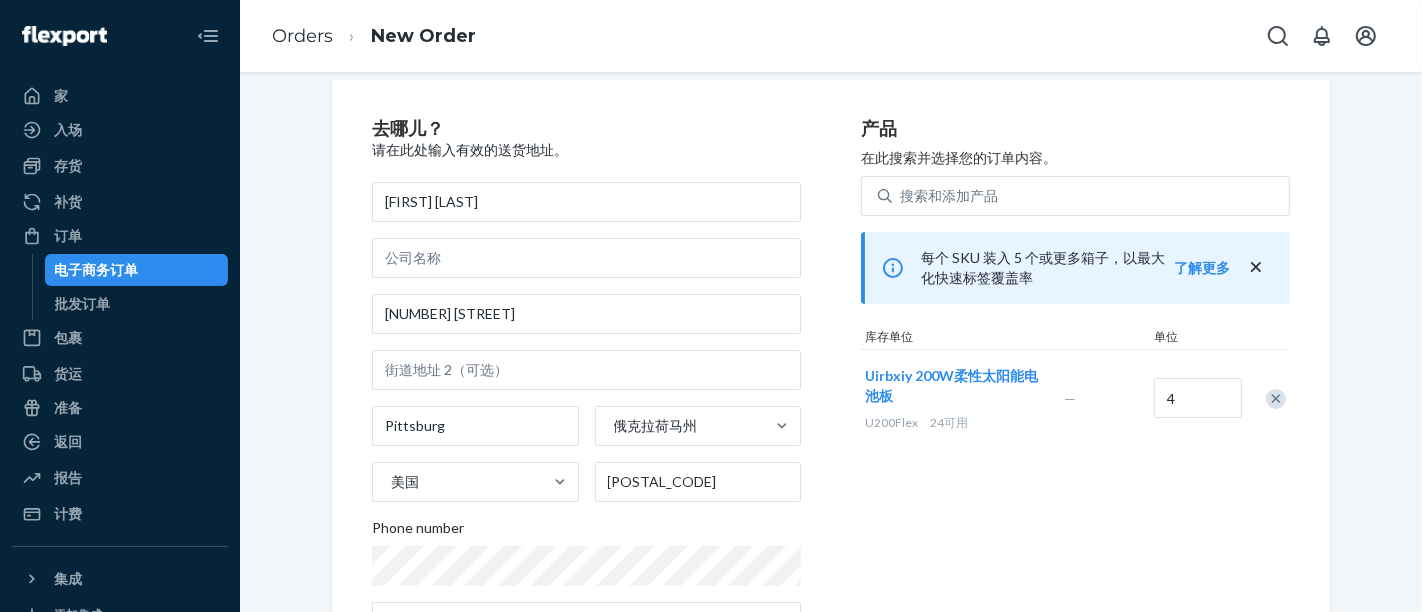 scroll, scrollTop: 0, scrollLeft: 0, axis: both 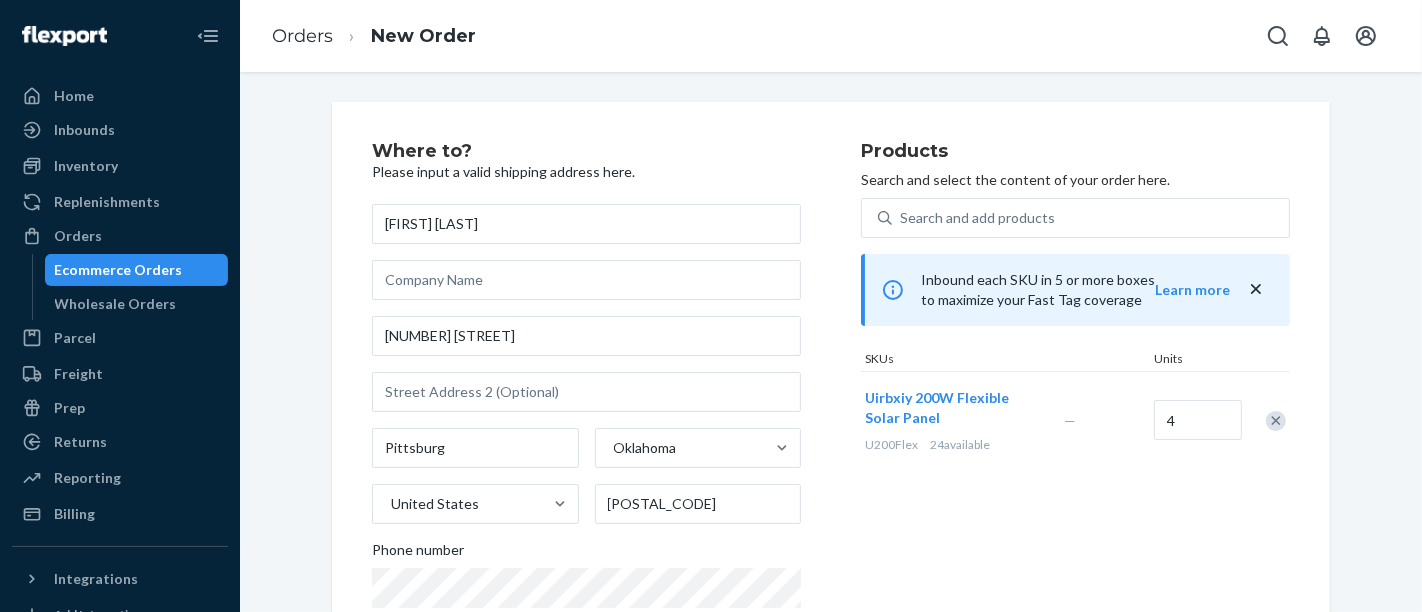 click on "Where to? Please input a valid shipping address here. Bill Nichols 1276 Burris Valley Rd Pittsburg Oklahoma United States 74560 Phone number Products Search and select the content of your order here. Search and add products Inbound each SKU in 5 or more boxes to maximize your Fast Tag coverage Learn more SKUs Units Uirbxiy 200W Flexible Solar Panel U200Flex 24  available — 4 Select a service Standard Promised by Aug 13, 2025 US$426.96 Expedited 3 day Promised by Aug 7, 2025 US$471.36 Expedited 2 day Promised by Aug 6, 2025 US$543.60 Expedited 1 day Promised by Aug 5, 2025 US$719.76 Review Order" at bounding box center [831, 556] 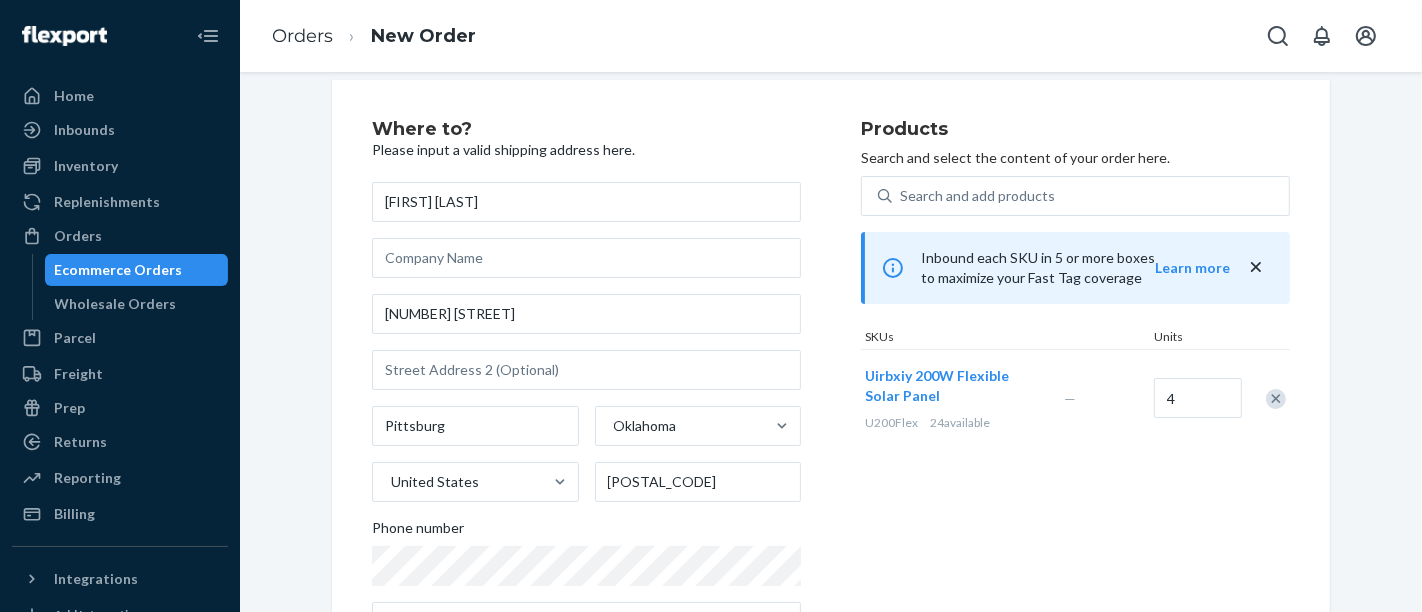 scroll, scrollTop: 0, scrollLeft: 0, axis: both 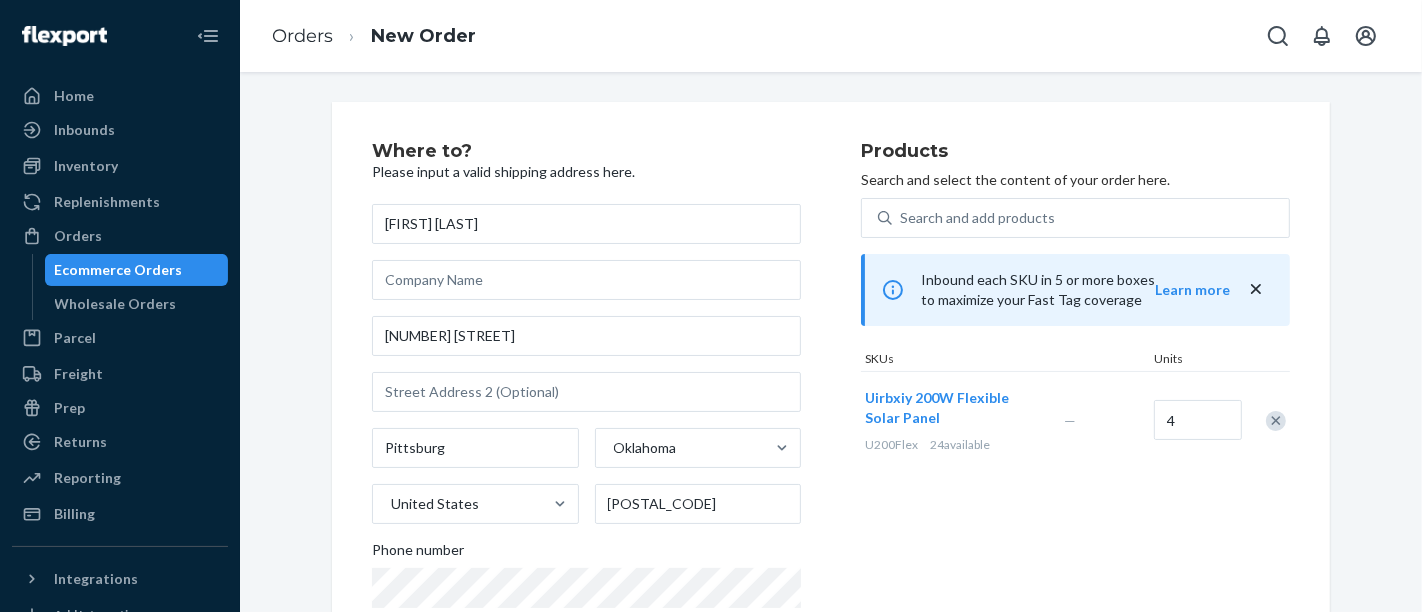 click on "Products Search and select the content of your order here. Search and add products Inbound each SKU in 5 or more boxes to maximize your Fast Tag coverage Learn more SKUs Units Uirbxiy 200W Flexible Solar Panel U200Flex 24  available — 4" at bounding box center [1075, 411] 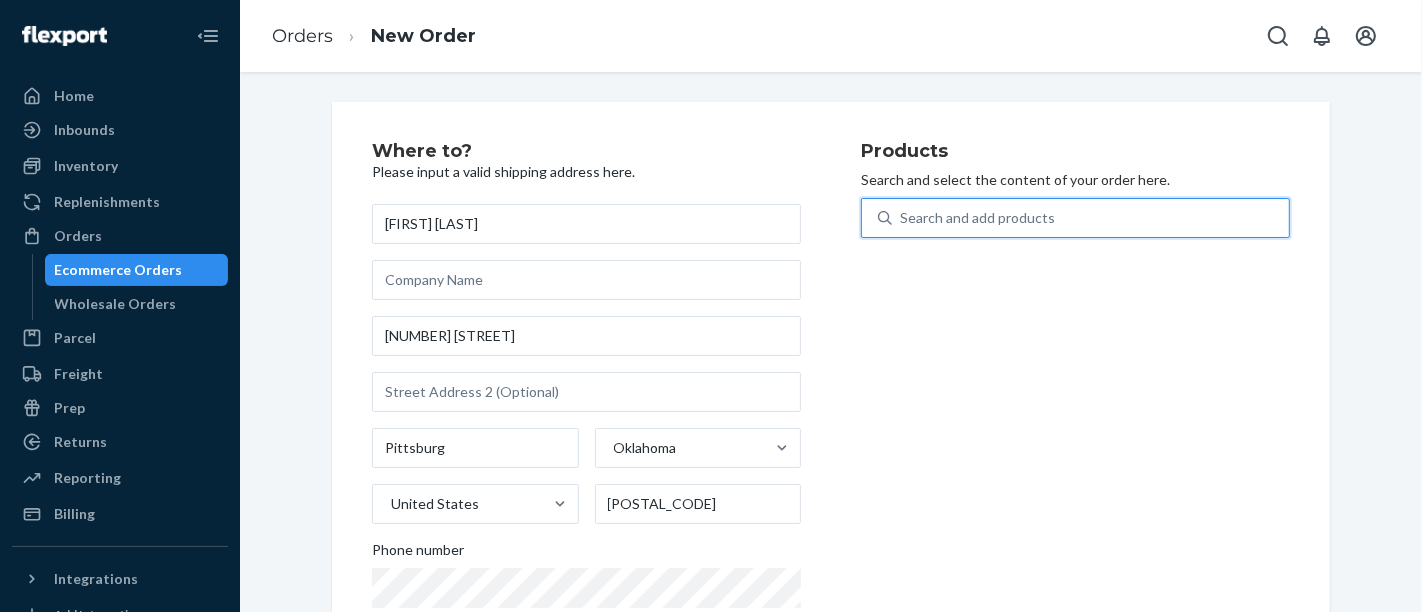click on "Search and add products" at bounding box center [977, 218] 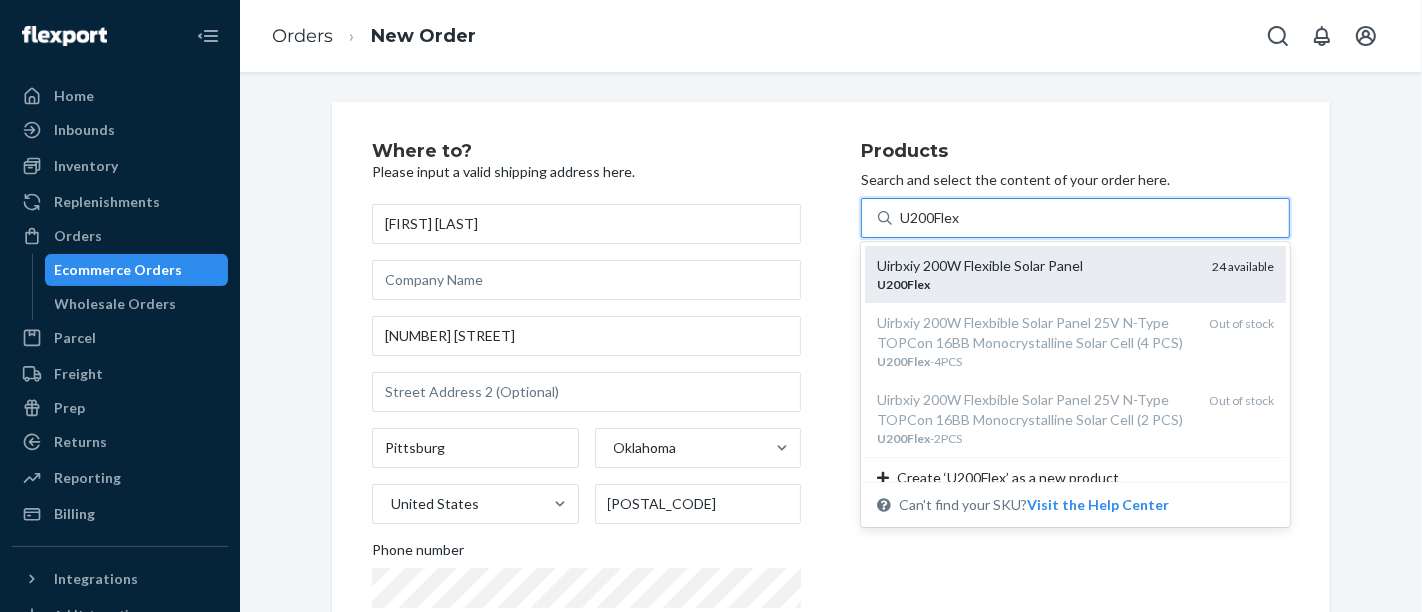 click on "U200Flex" at bounding box center (1036, 284) 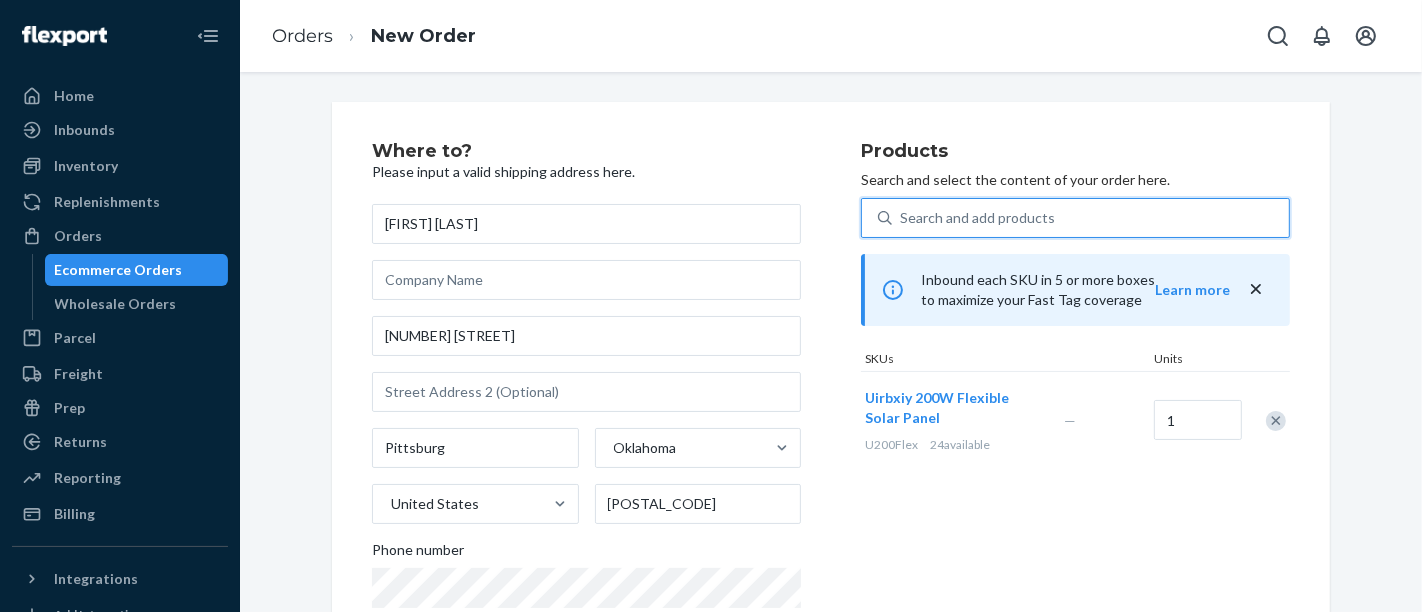 click on "Products Search and select the content of your order here.       0 results available. Select is focused ,type to refine list, press Down to open the menu,  Search and add products Inbound each SKU in 5 or more boxes to maximize your Fast Tag coverage Learn more SKUs Units Uirbxiy 200W Flexible Solar Panel U200Flex 24  available — 1" at bounding box center [1075, 411] 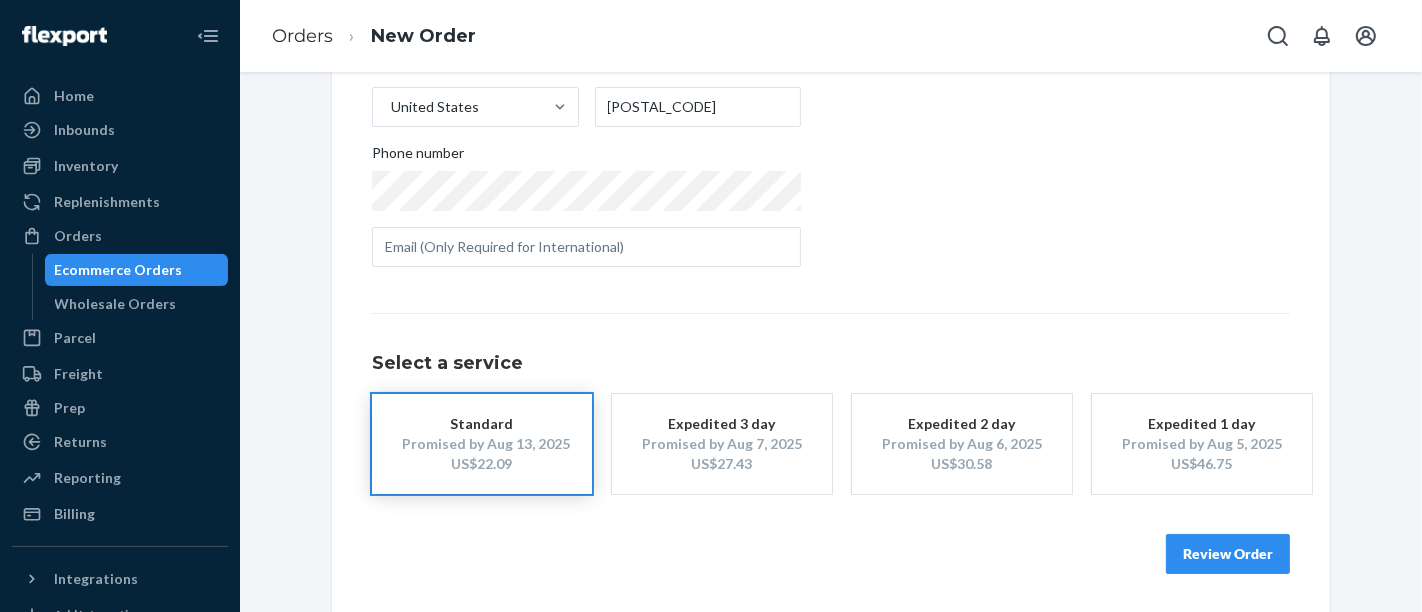scroll, scrollTop: 286, scrollLeft: 0, axis: vertical 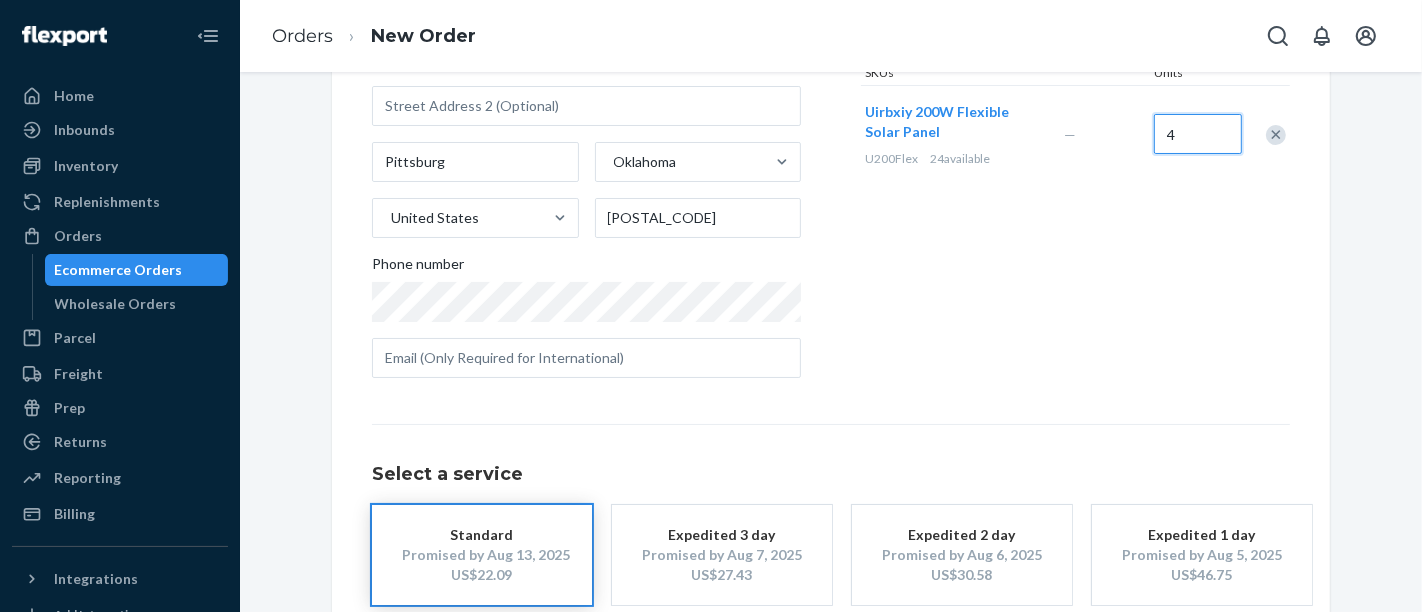 type on "4" 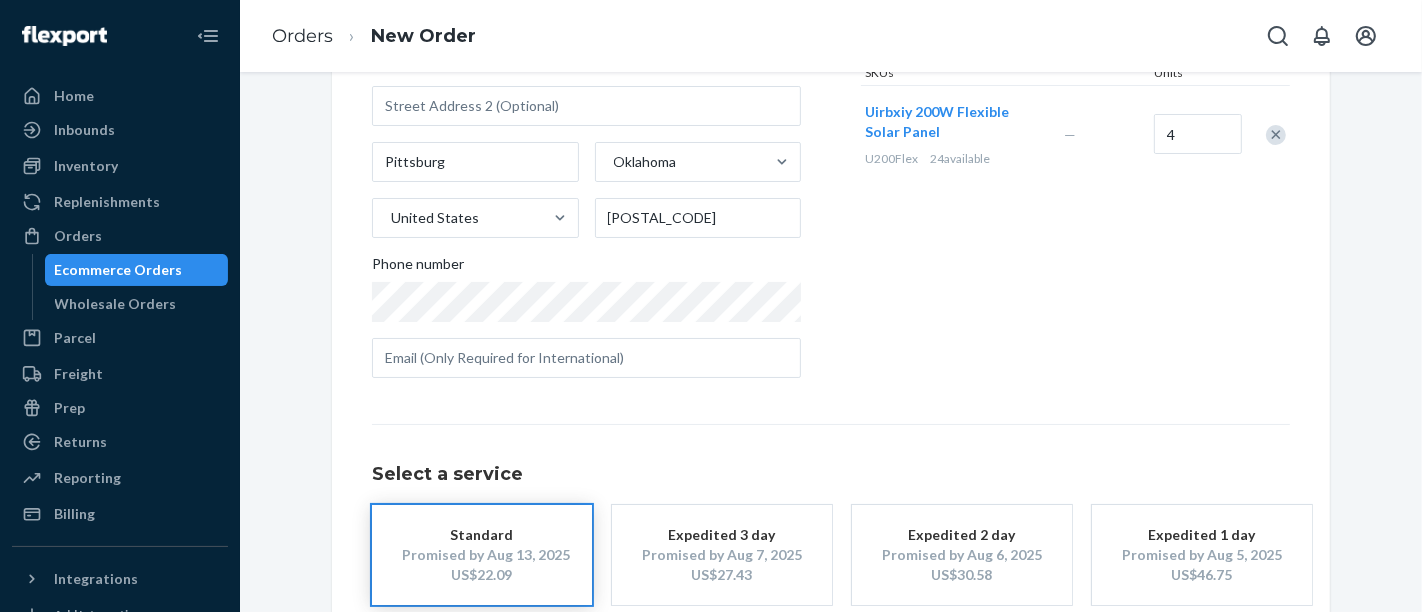 click on "Products Search and select the content of your order here. Search and add products Inbound each SKU in 5 or more boxes to maximize your Fast Tag coverage Learn more SKUs Units Uirbxiy 200W Flexible Solar Panel U200Flex 24  available — 4" at bounding box center [1075, 125] 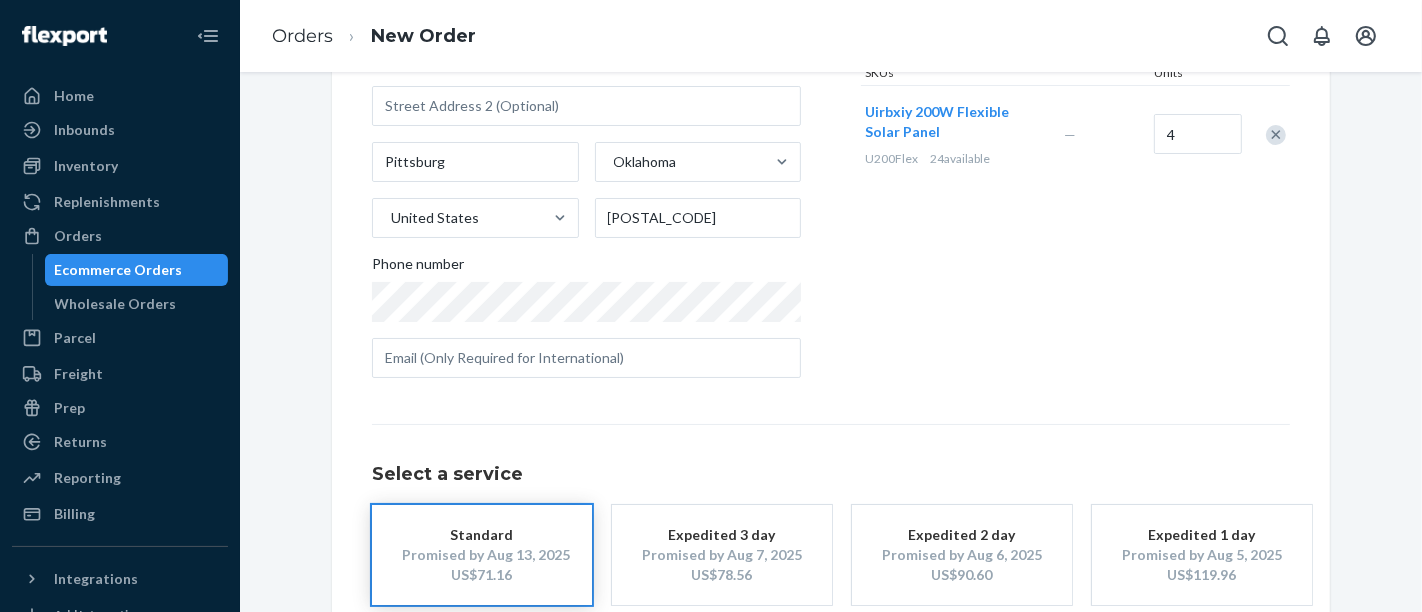 scroll, scrollTop: 397, scrollLeft: 0, axis: vertical 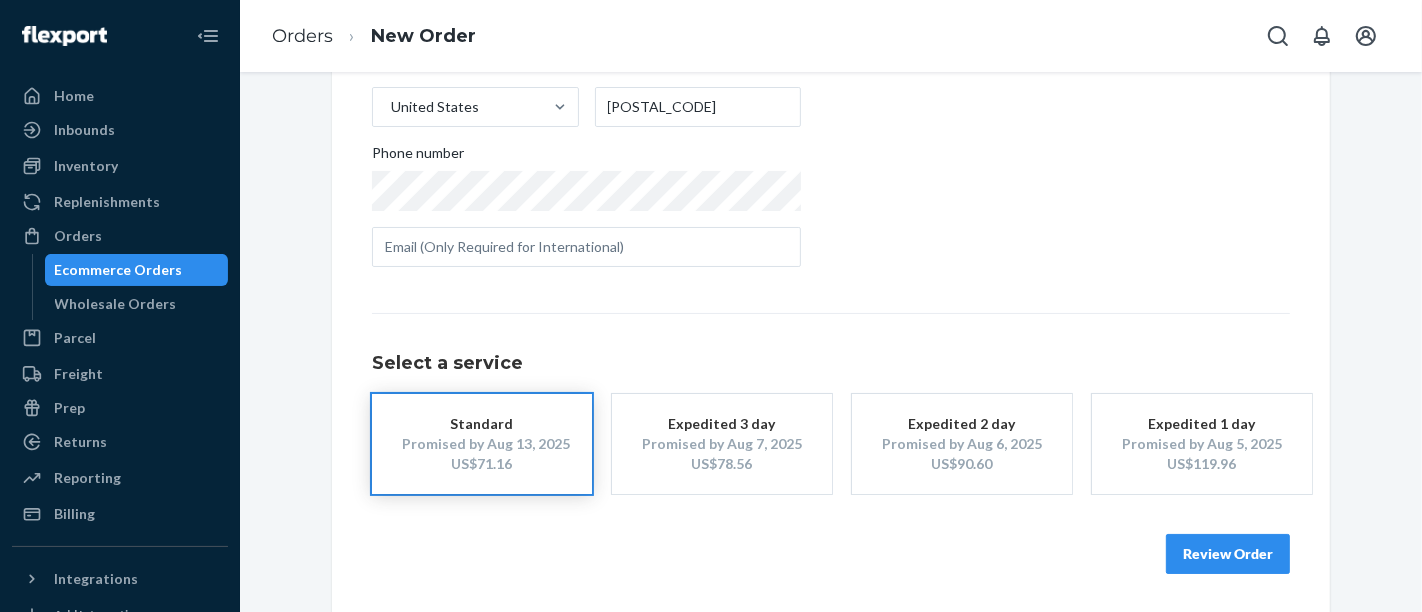 click on "Review Order" at bounding box center [1228, 554] 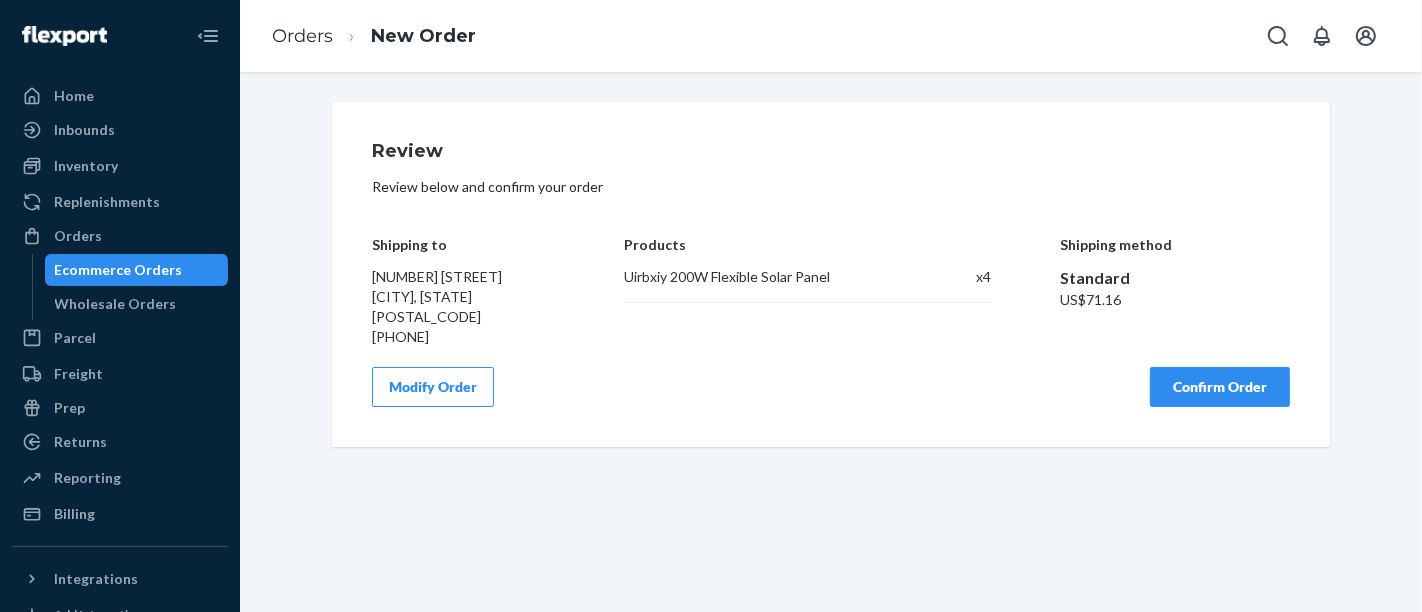 click on "Confirm Order" at bounding box center (1220, 387) 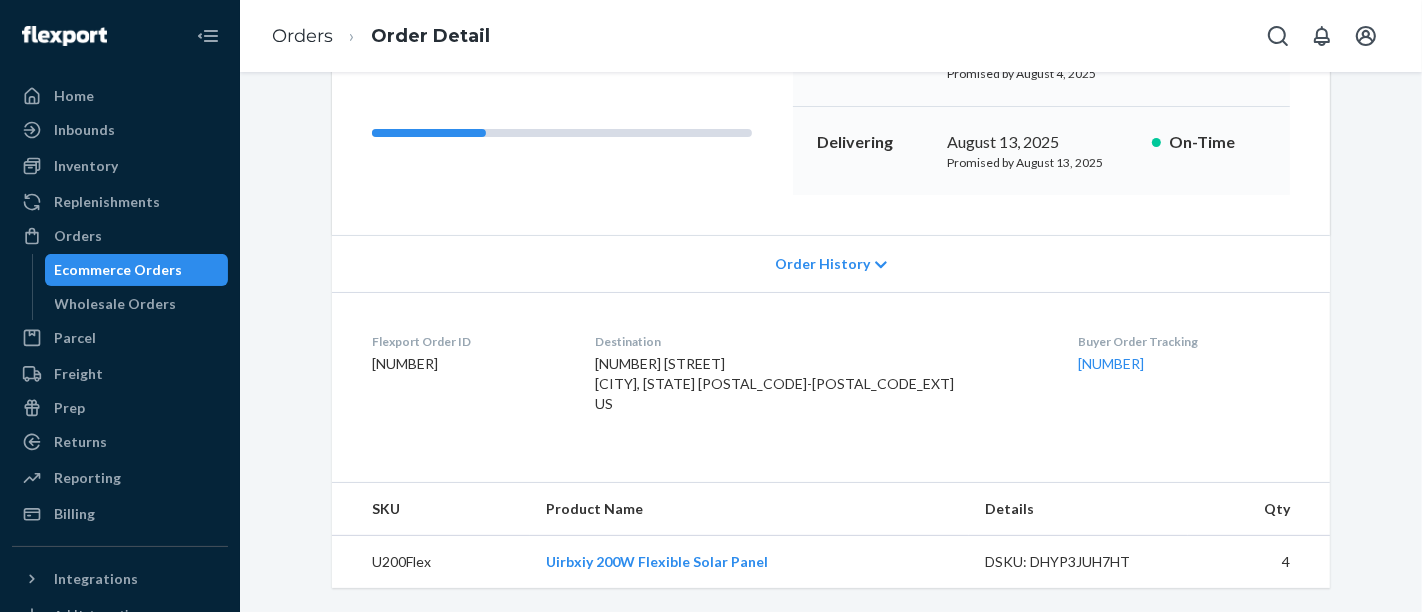 scroll, scrollTop: 0, scrollLeft: 0, axis: both 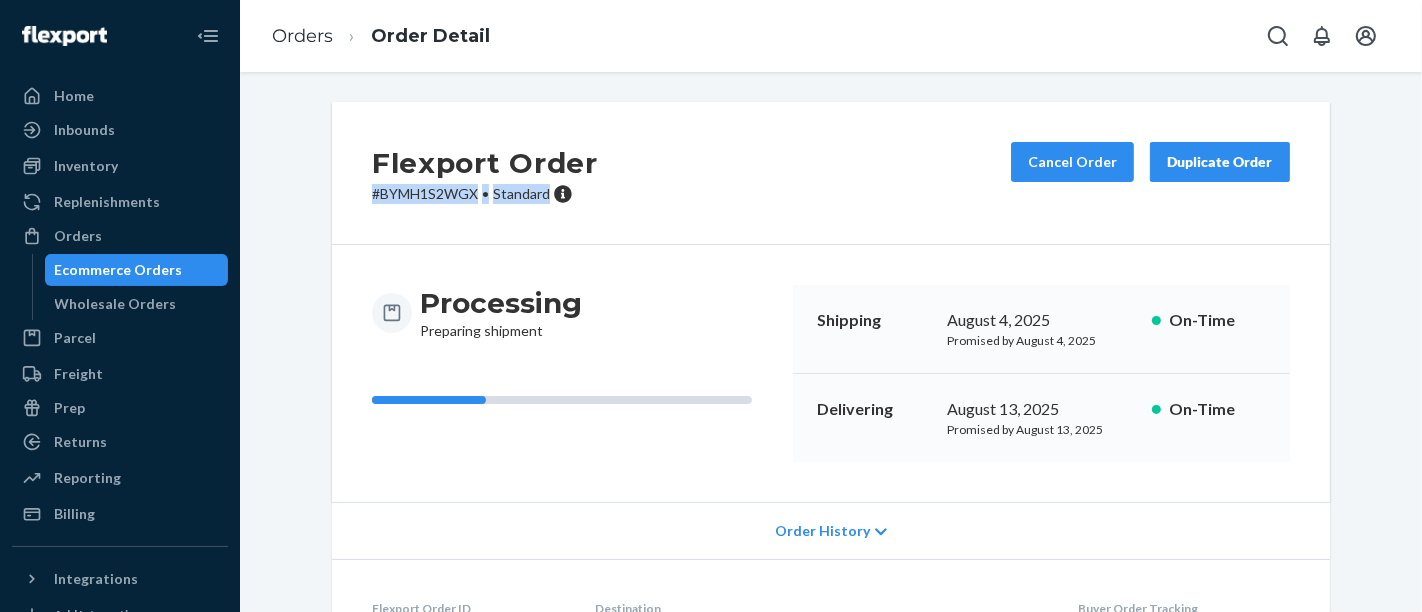 drag, startPoint x: 357, startPoint y: 200, endPoint x: 543, endPoint y: 190, distance: 186.26862 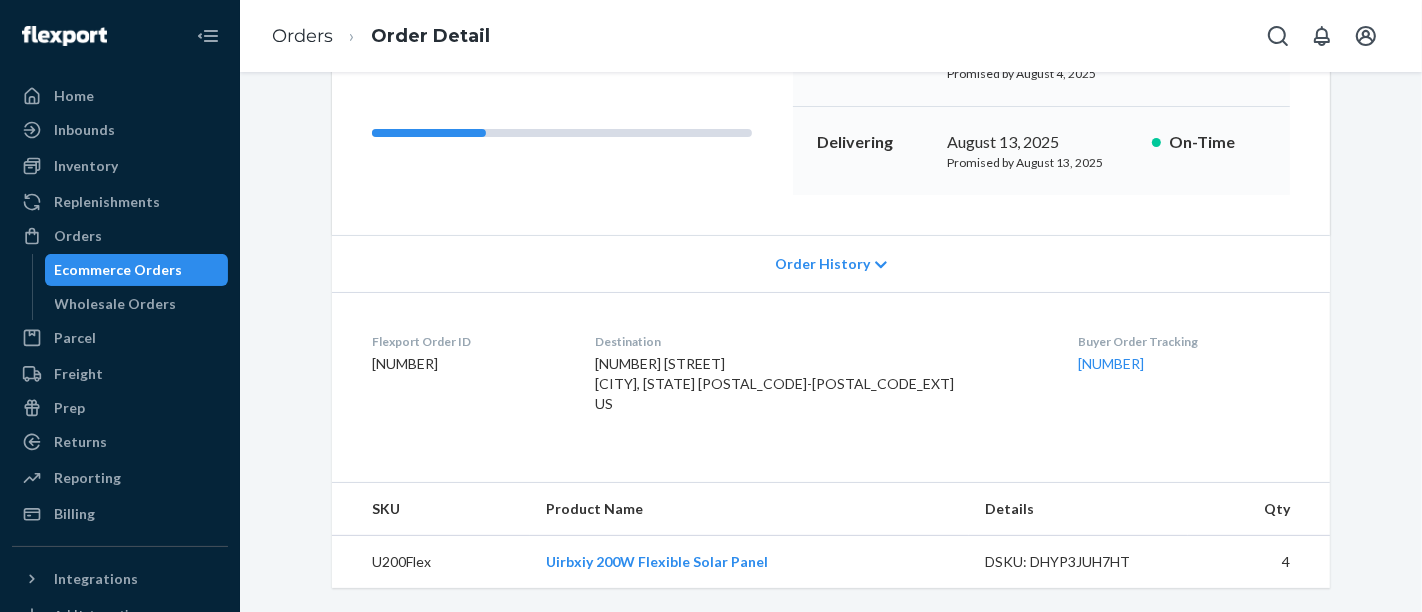 scroll, scrollTop: 284, scrollLeft: 0, axis: vertical 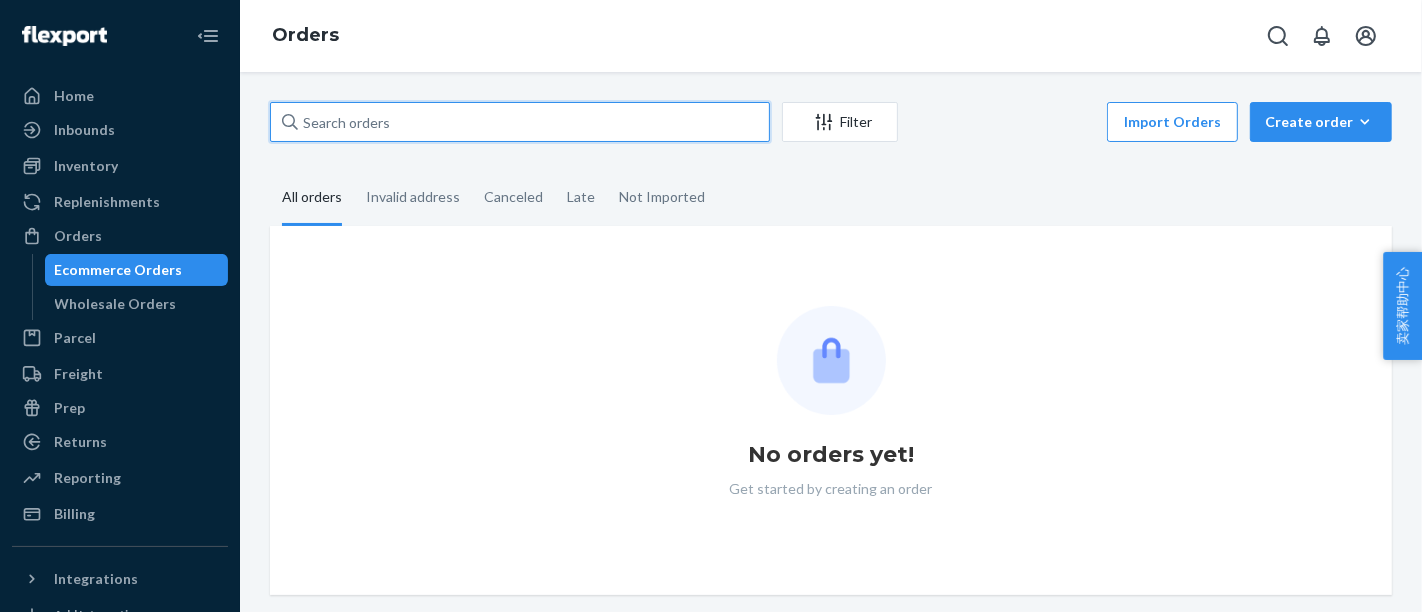 click at bounding box center [520, 122] 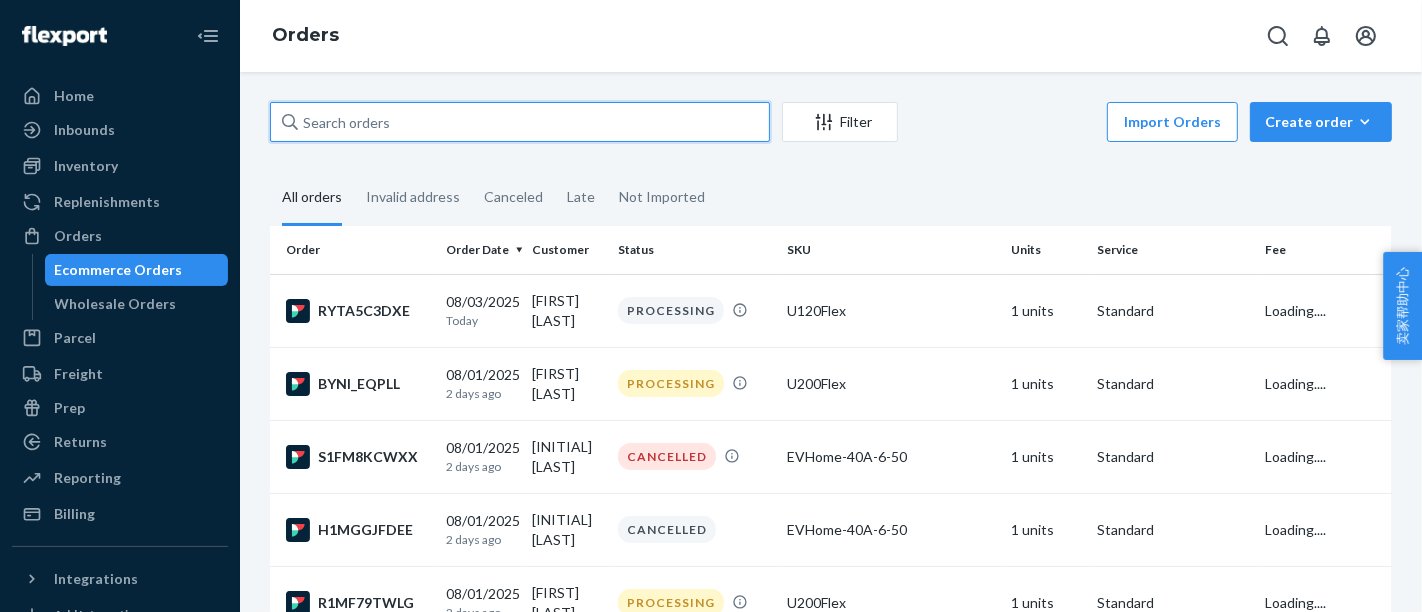 paste on "#[PRODUCT_CODE]" 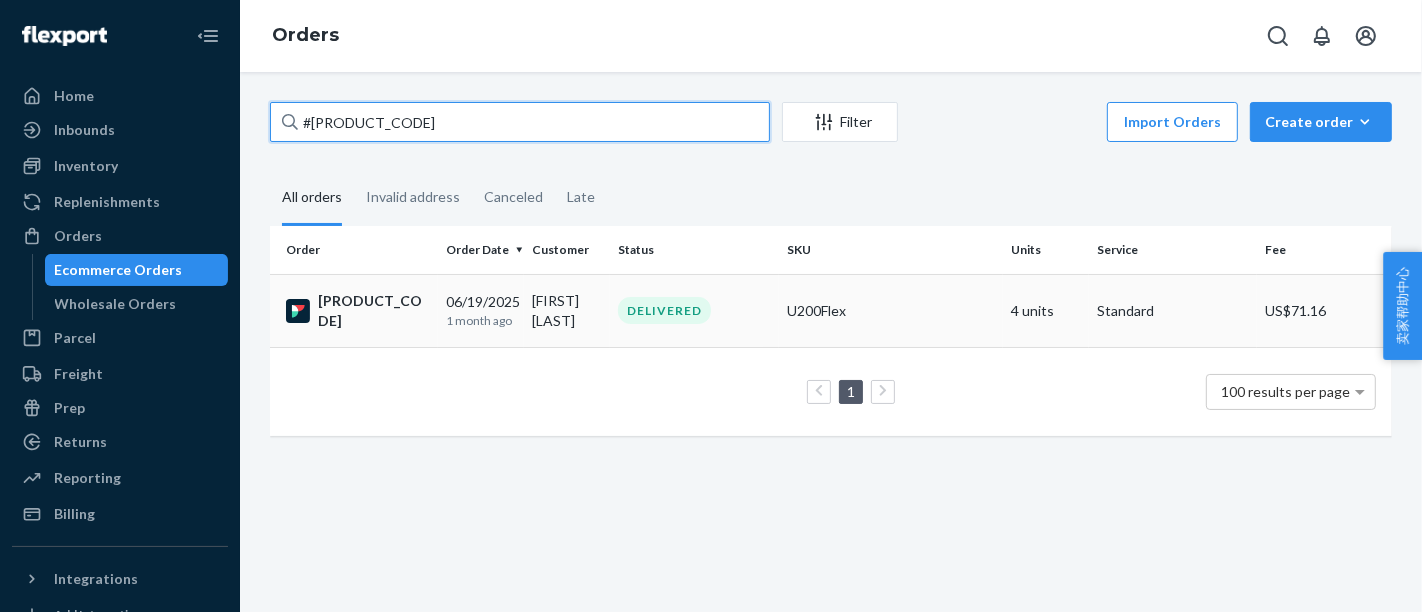 type on "#[PRODUCT_CODE]" 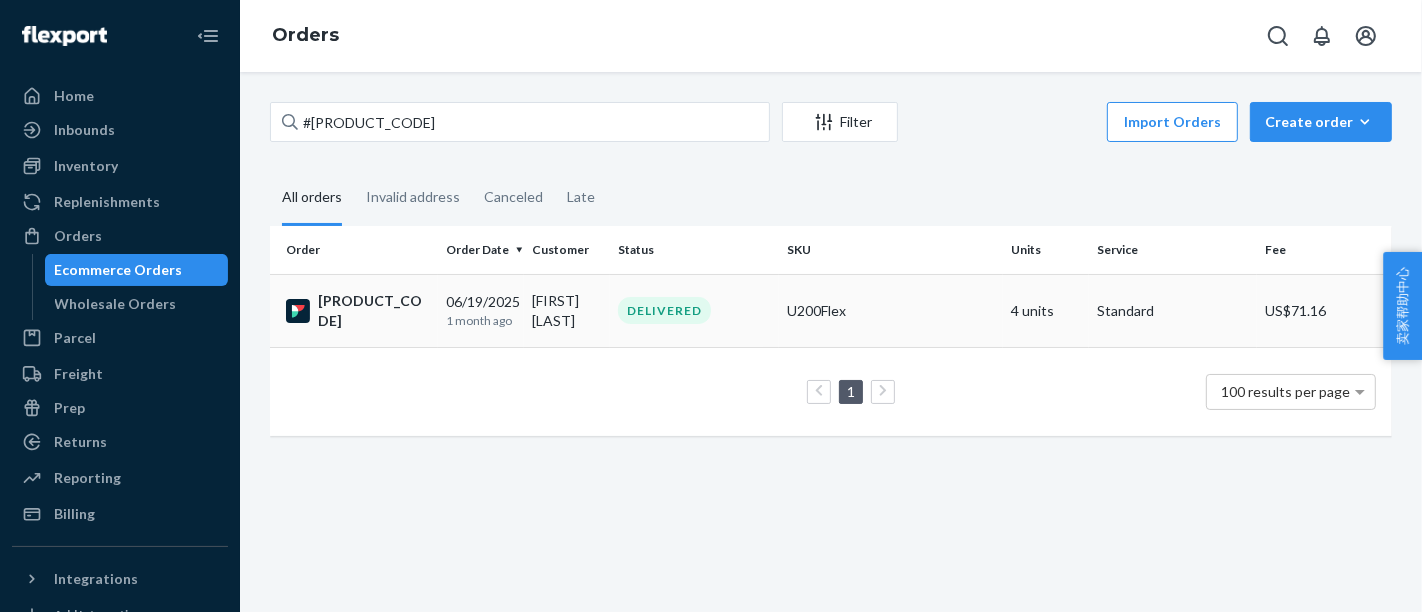 click on "06/19/2025 1 month ago" at bounding box center (481, 310) 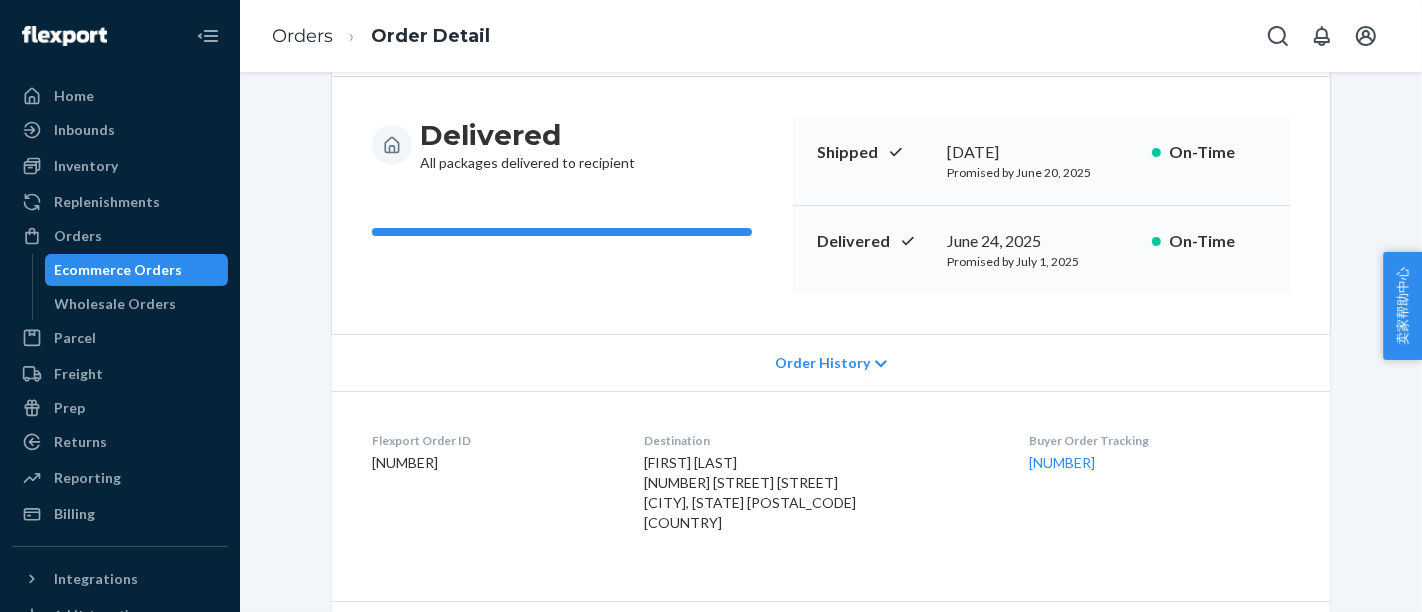scroll, scrollTop: 222, scrollLeft: 0, axis: vertical 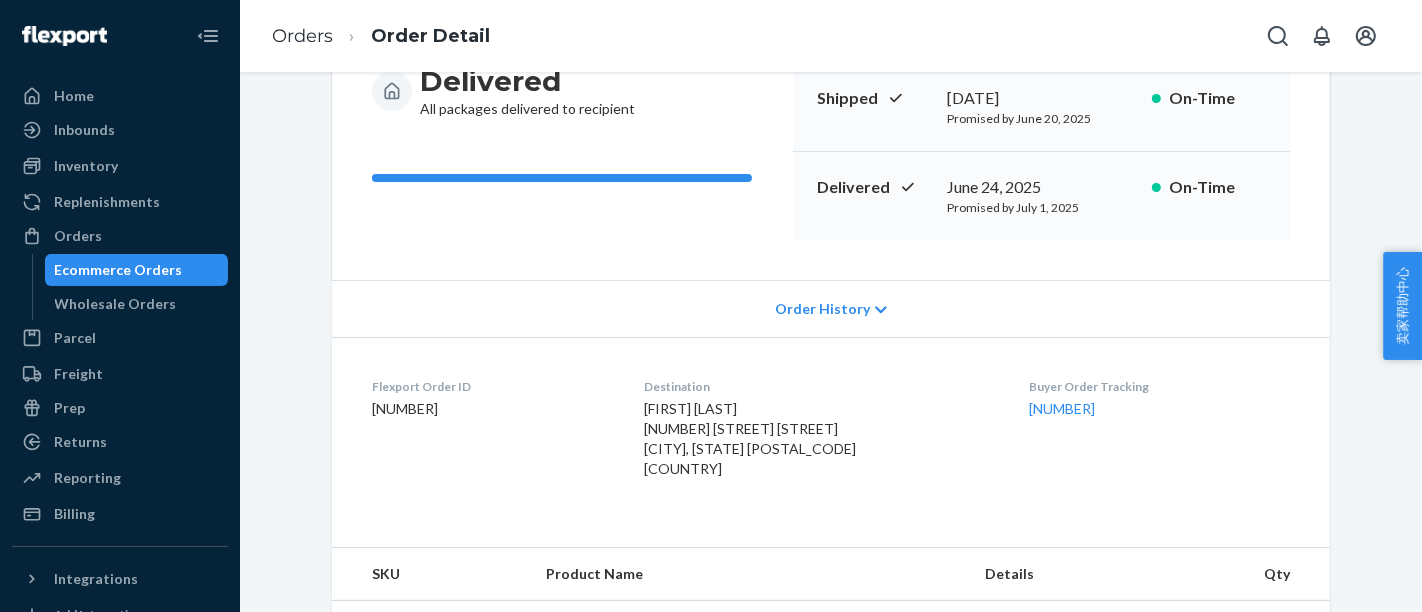 click on "Order History" at bounding box center [822, 309] 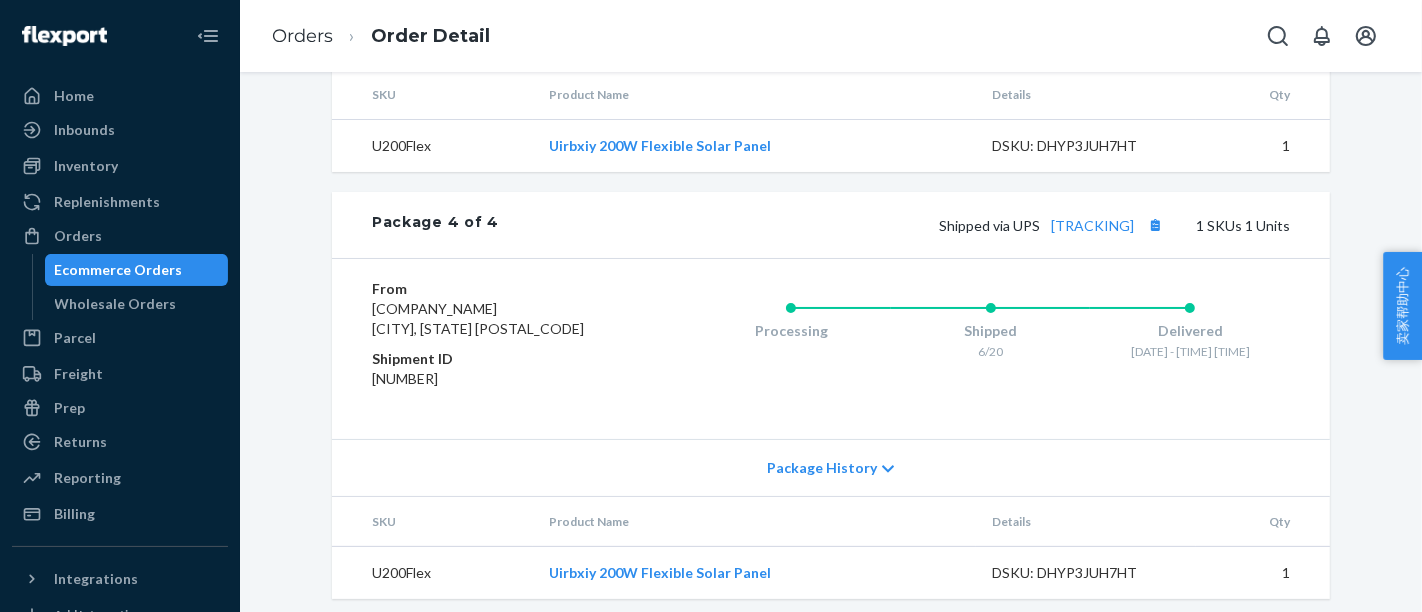 scroll, scrollTop: 2710, scrollLeft: 0, axis: vertical 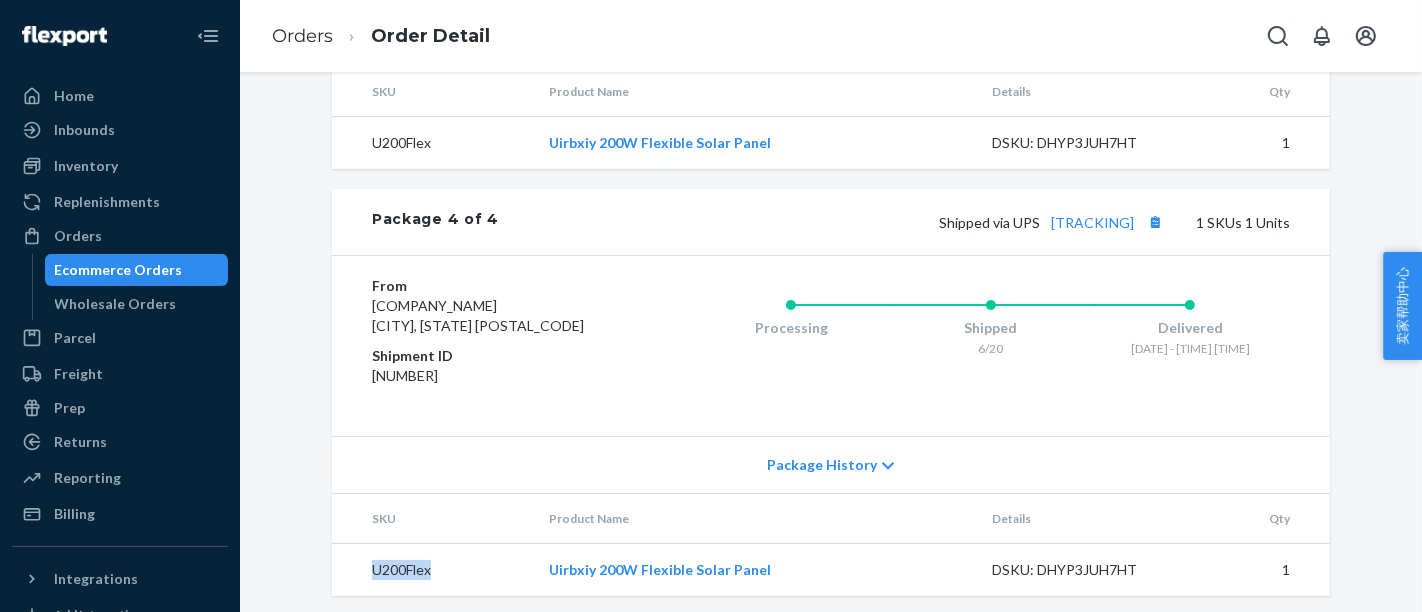 drag, startPoint x: 388, startPoint y: 565, endPoint x: 421, endPoint y: 561, distance: 33.24154 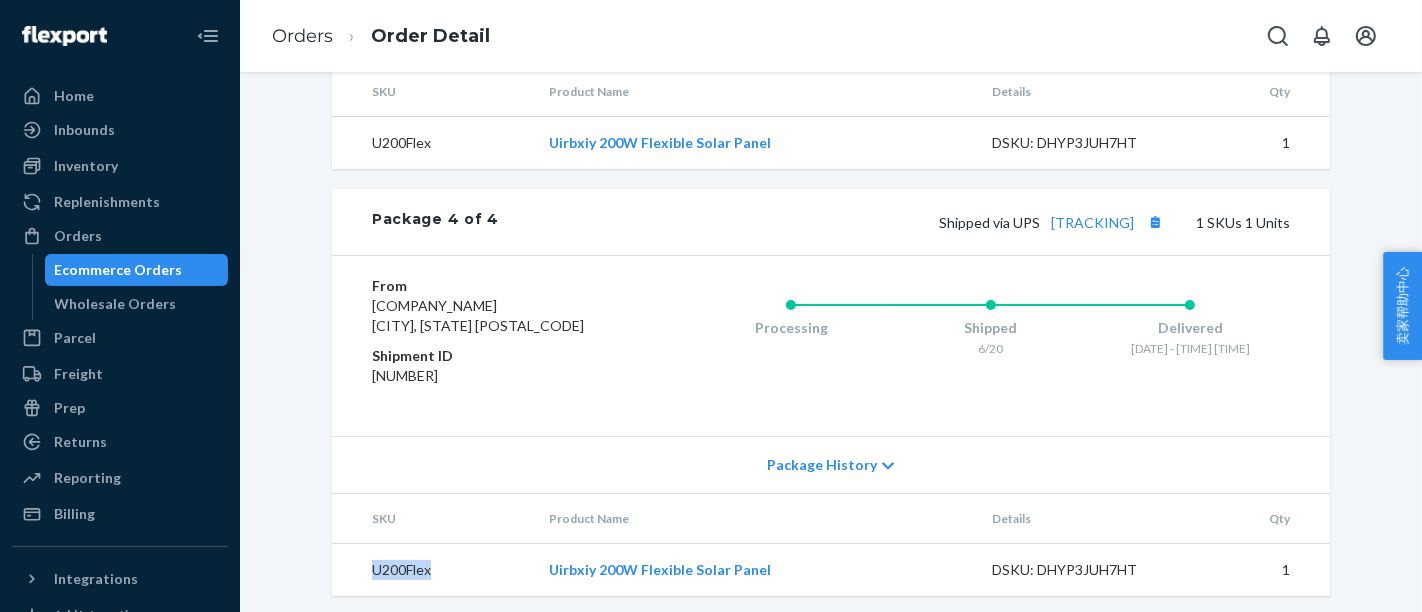 copy on "U200Flex" 